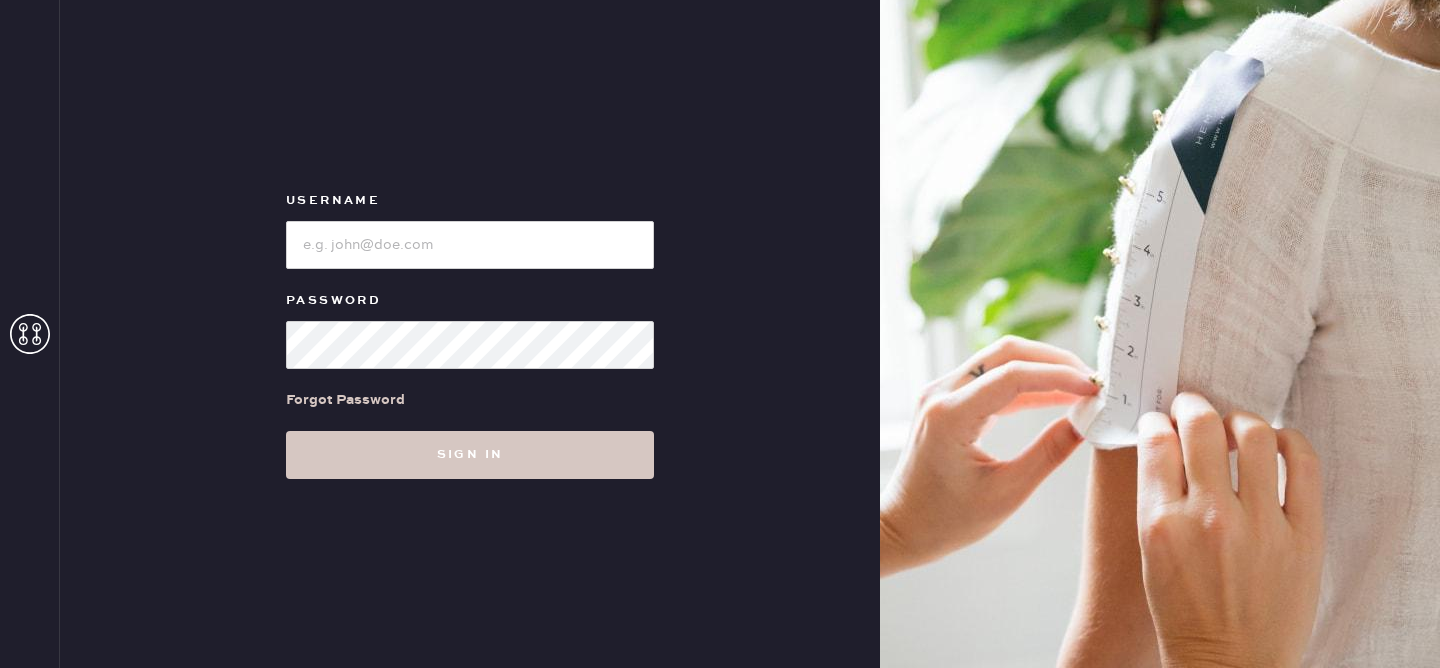 scroll, scrollTop: 0, scrollLeft: 0, axis: both 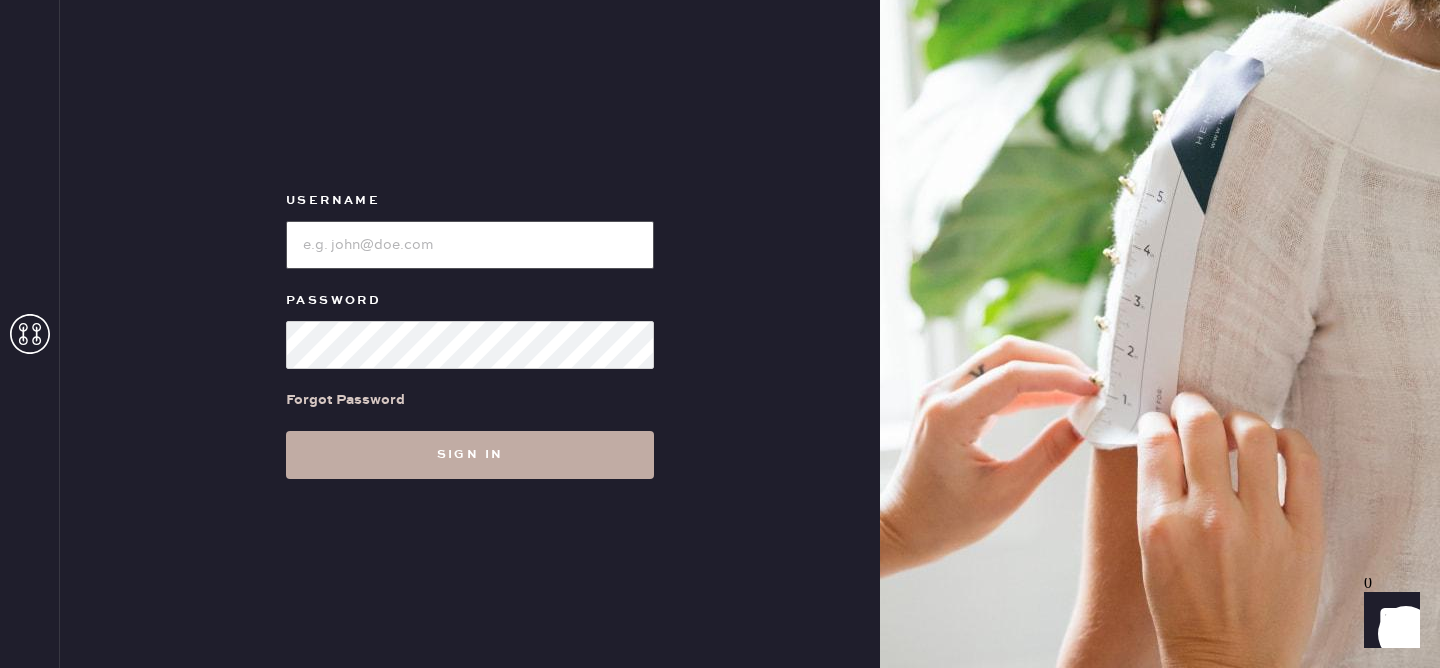 type on "reformationvalencia" 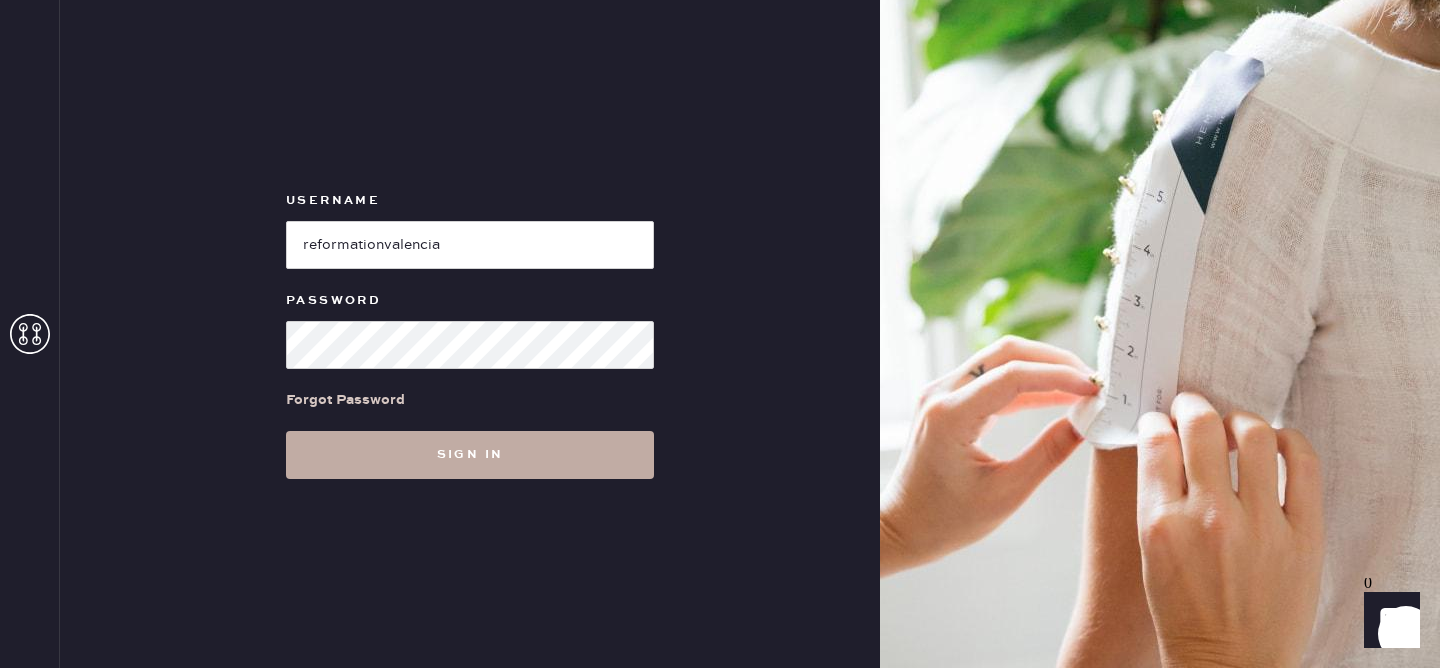 click on "Sign in" at bounding box center [470, 455] 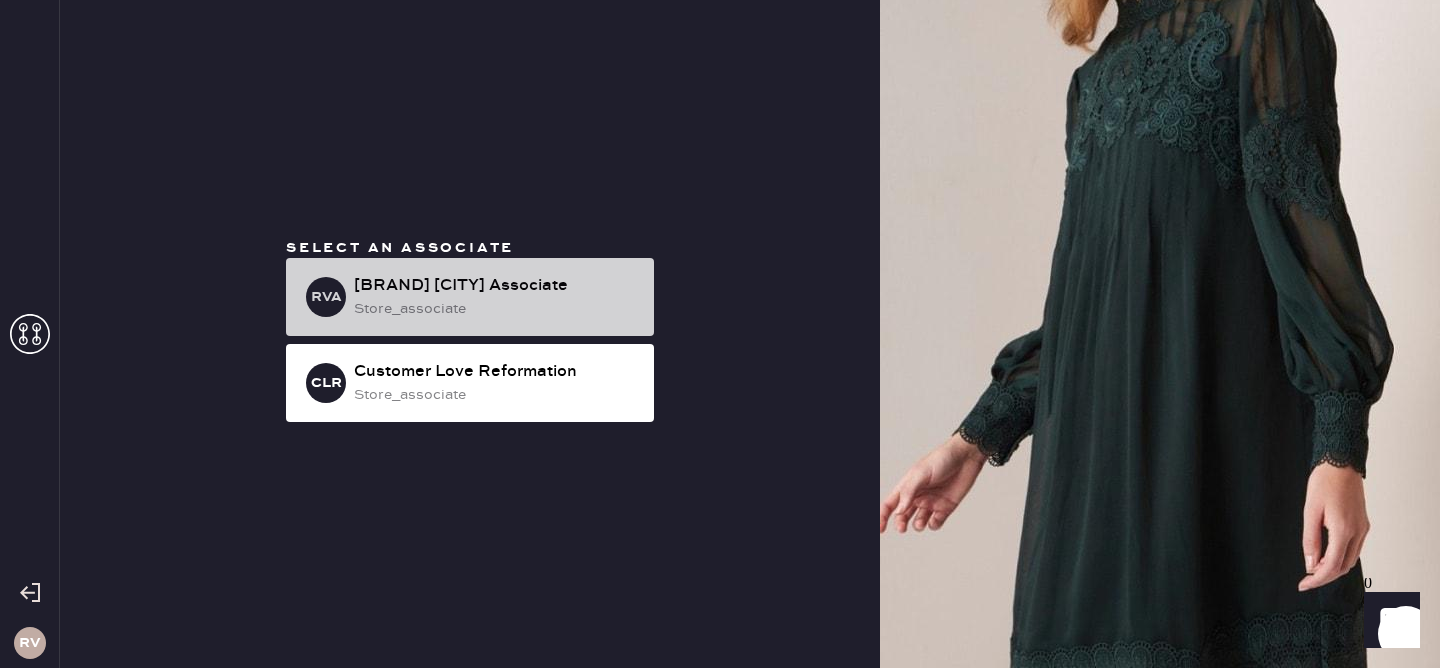 click on "[BRAND]  [CITY] Associate" at bounding box center [496, 286] 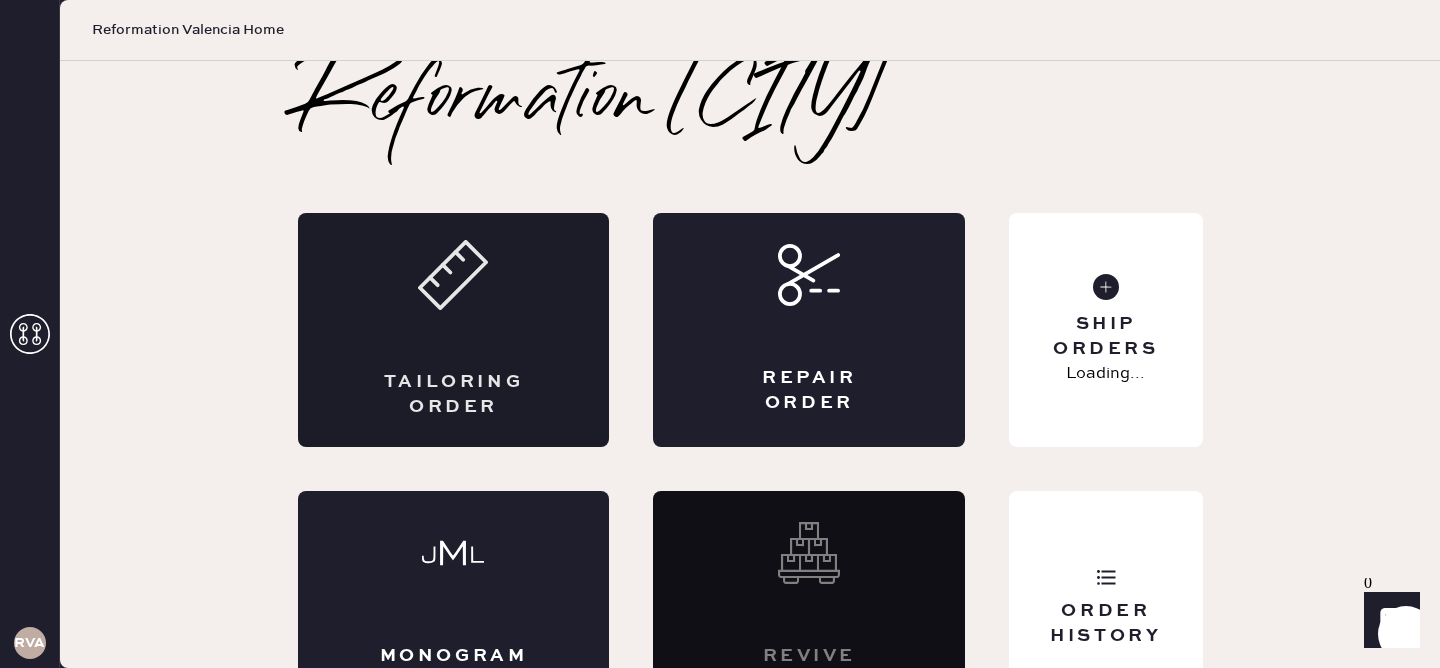 click on "Tailoring Order" at bounding box center [454, 330] 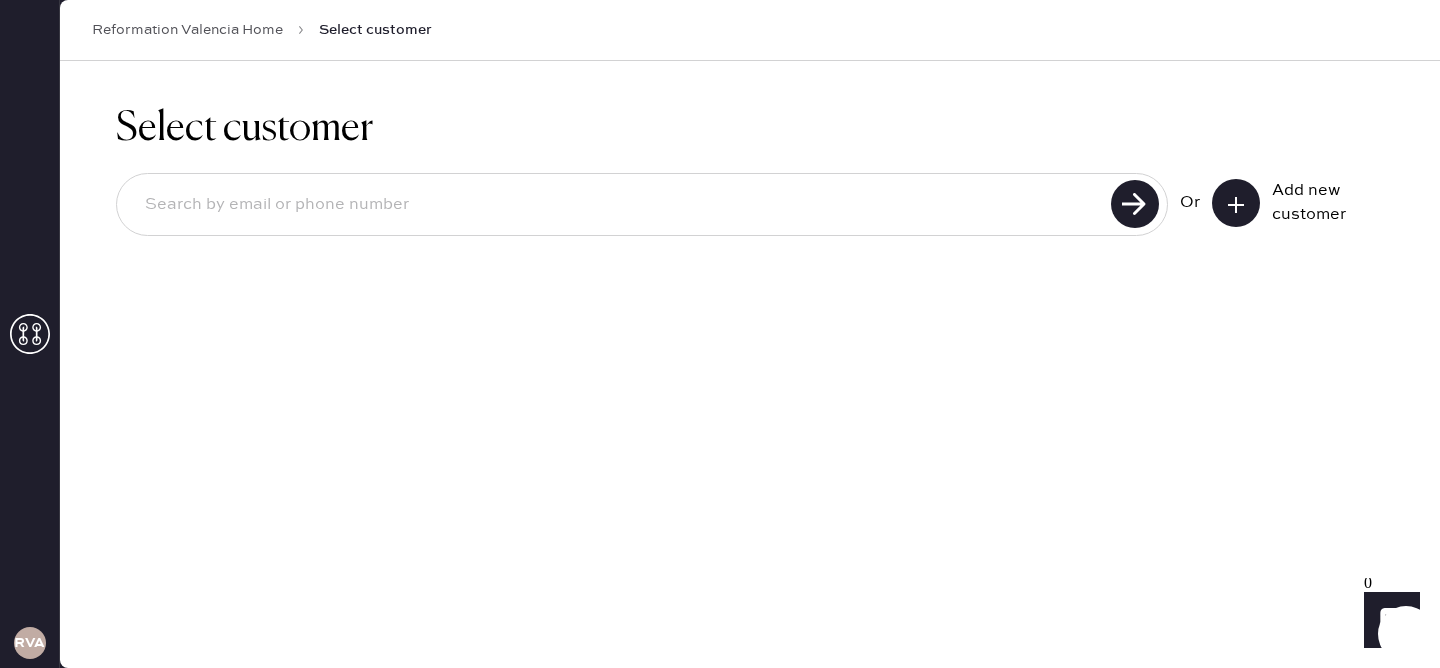 click at bounding box center (617, 205) 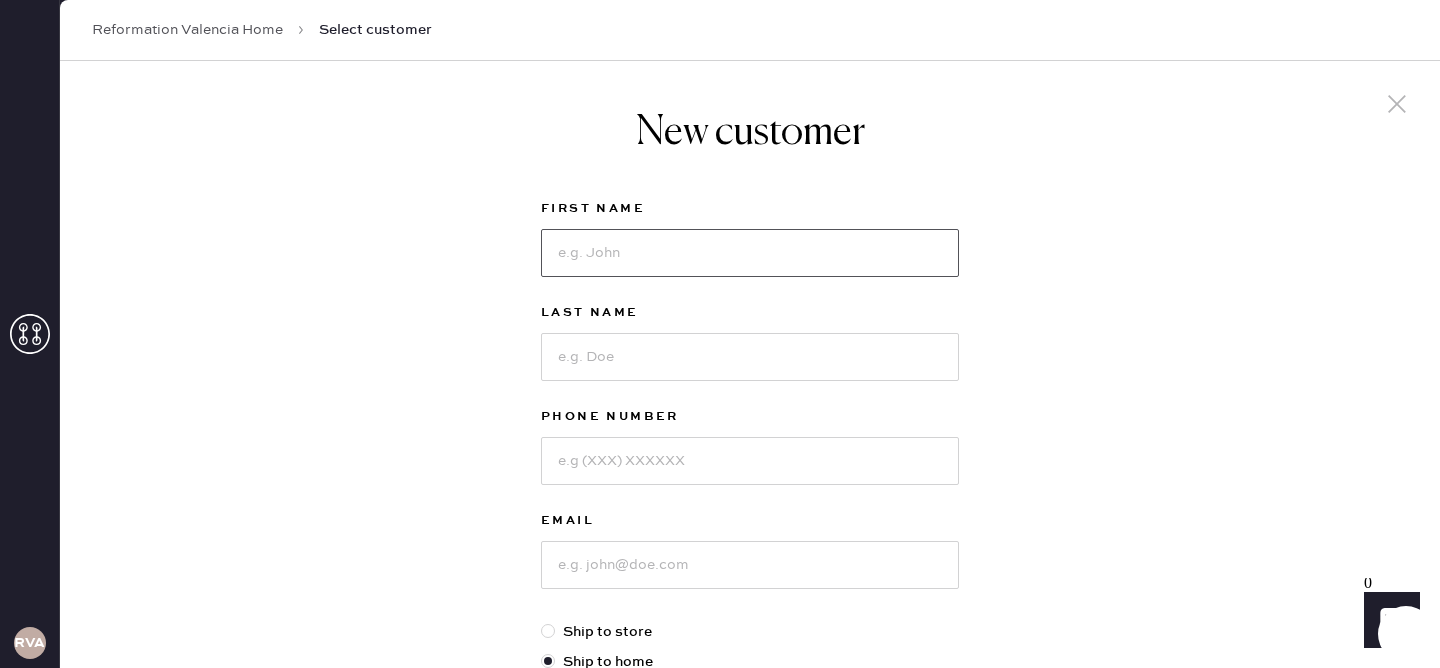 click at bounding box center (750, 253) 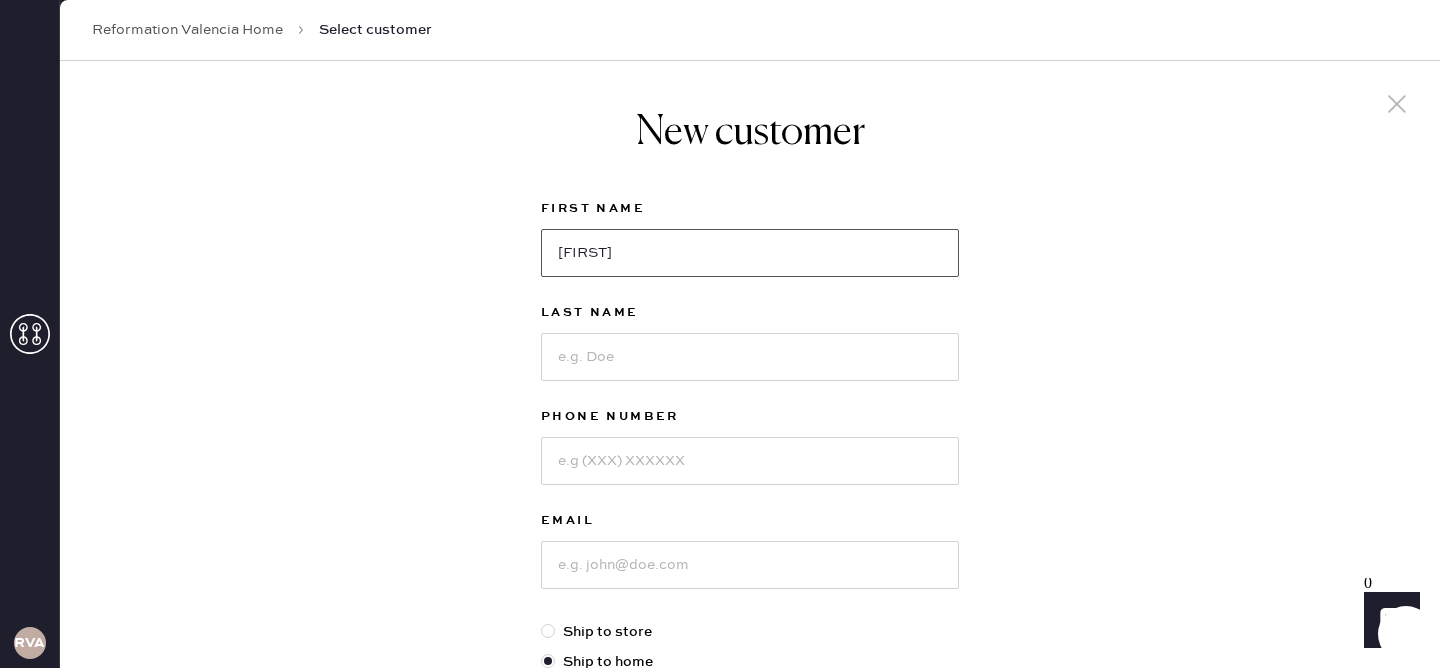 type on "[FIRST]" 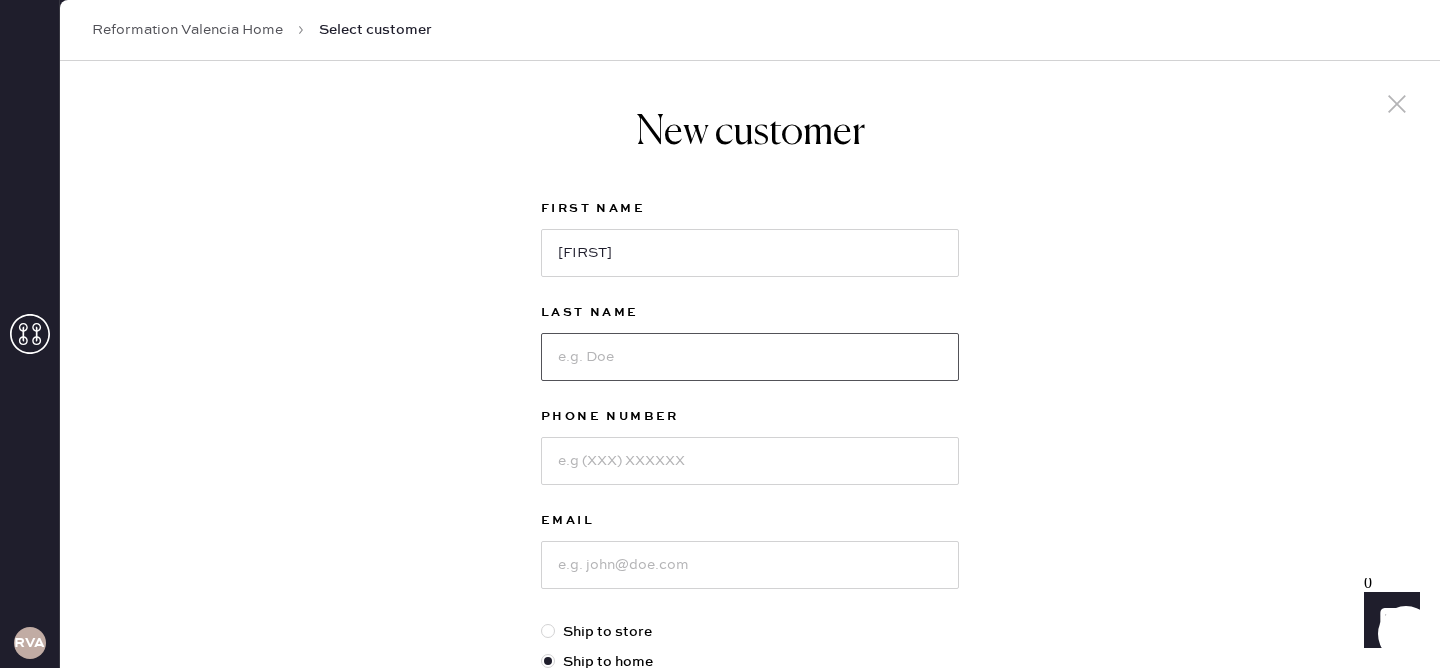 click at bounding box center [750, 357] 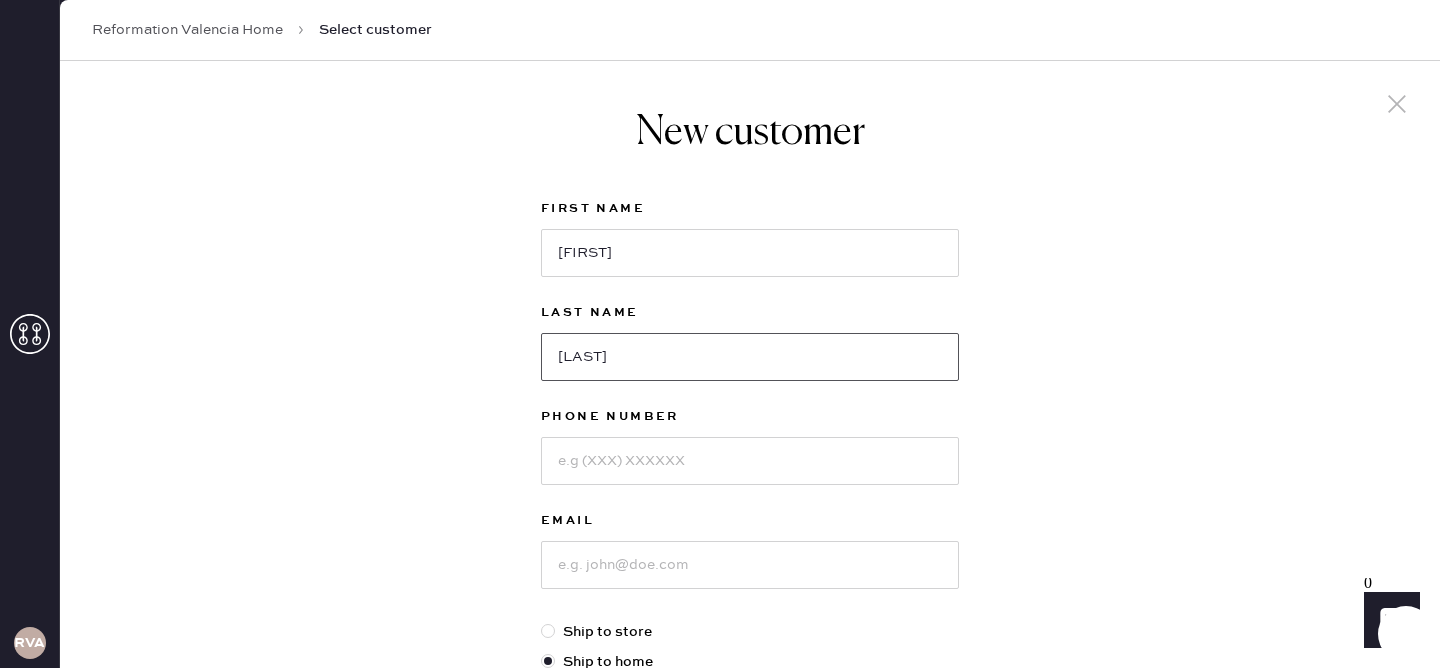 type on "[LAST]" 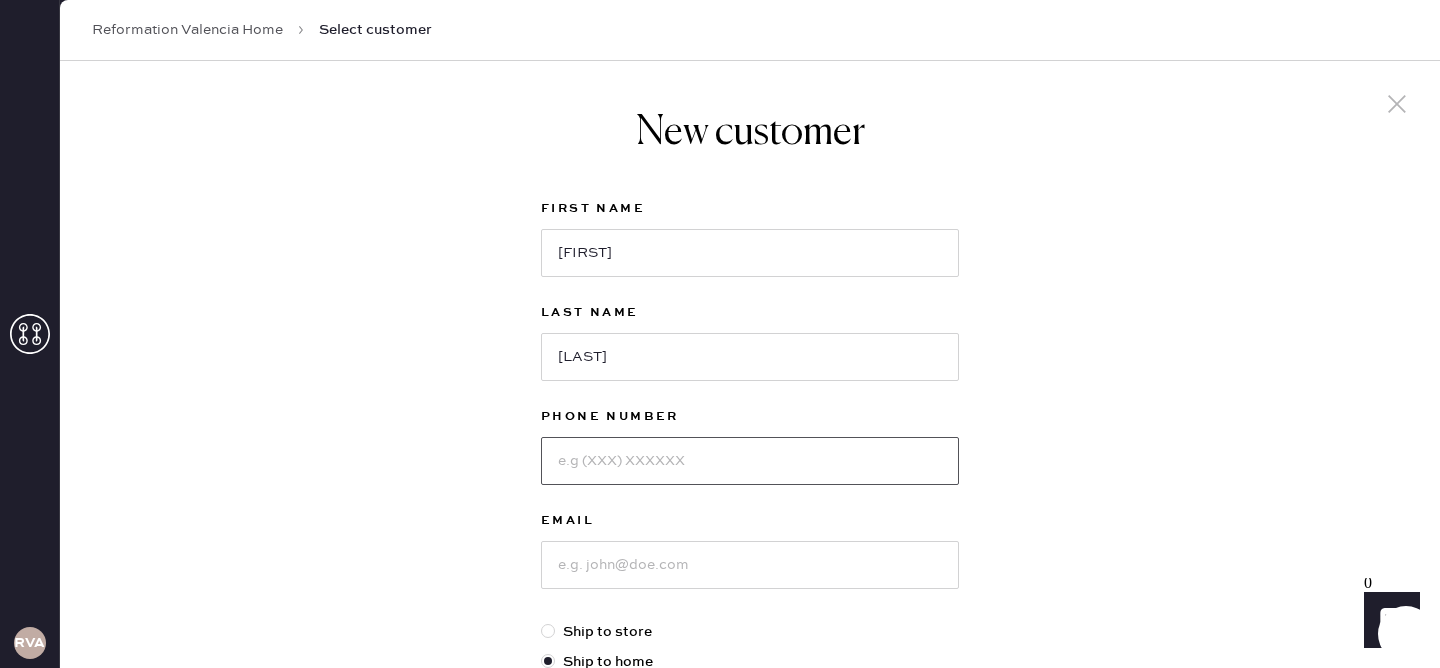 click at bounding box center [750, 461] 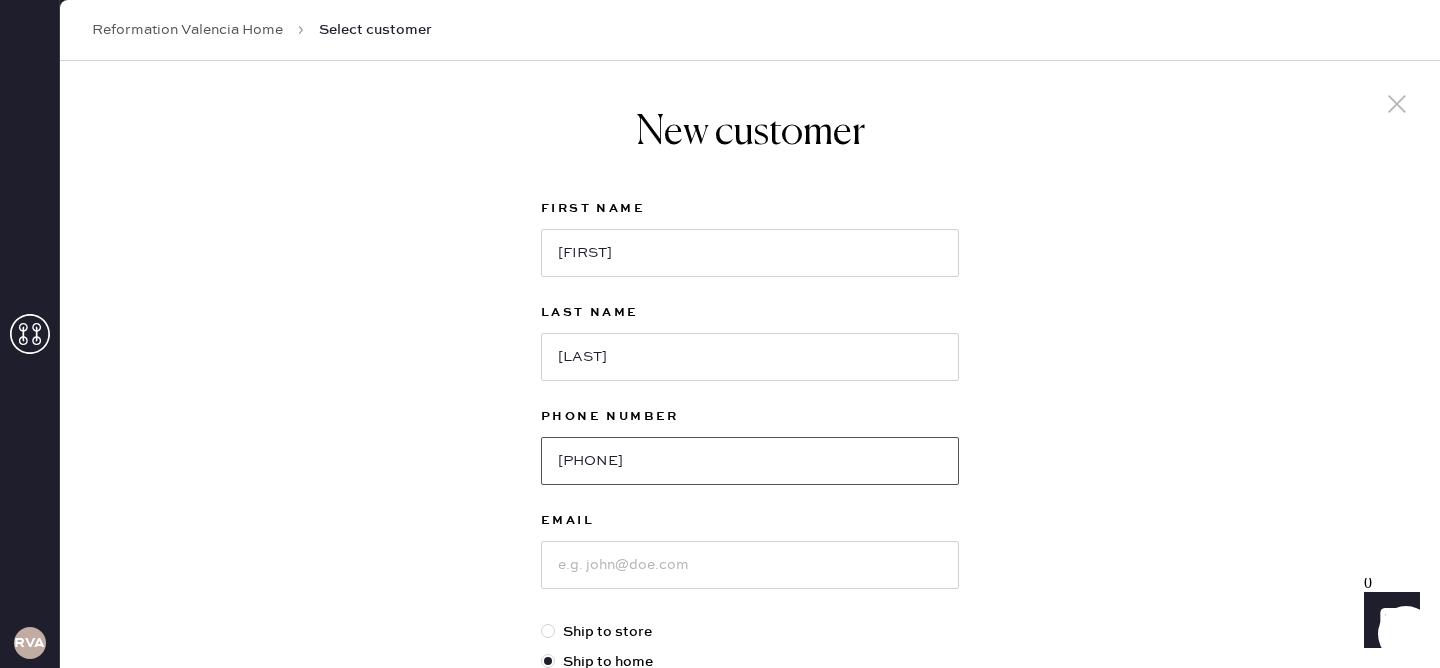 type on "[PHONE]" 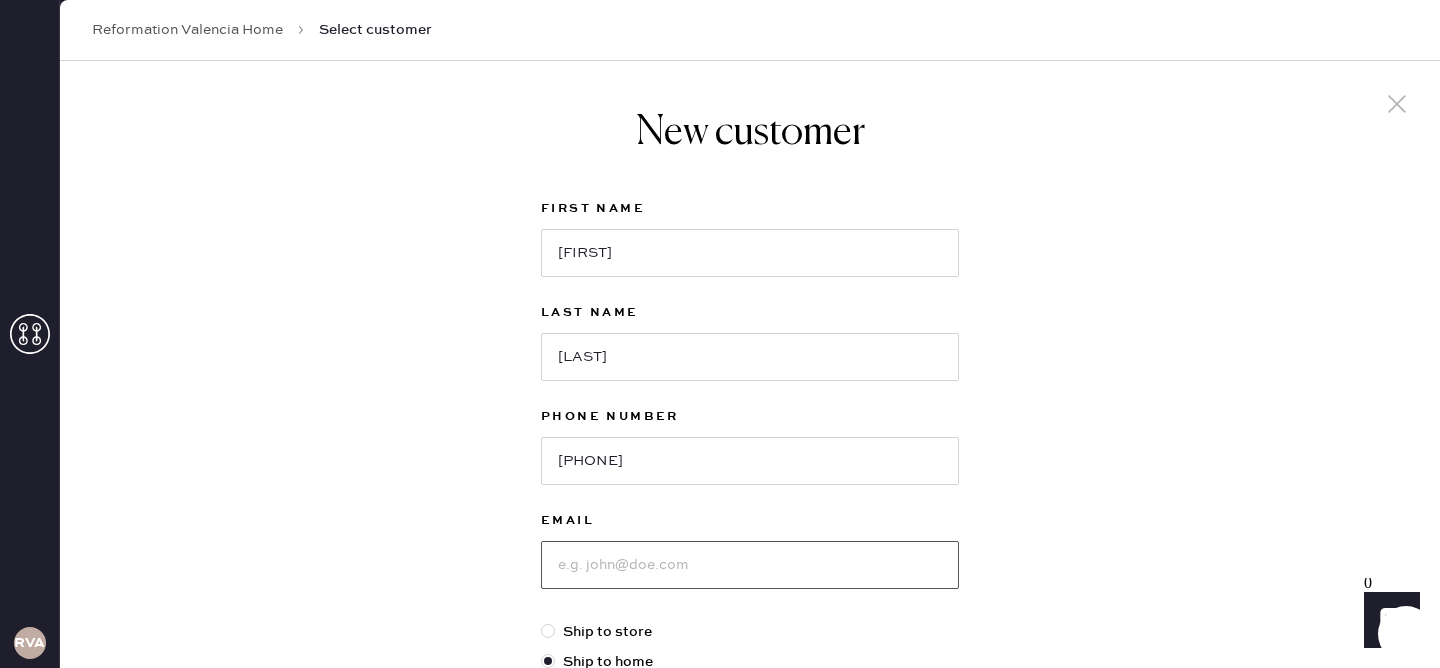 click at bounding box center [750, 565] 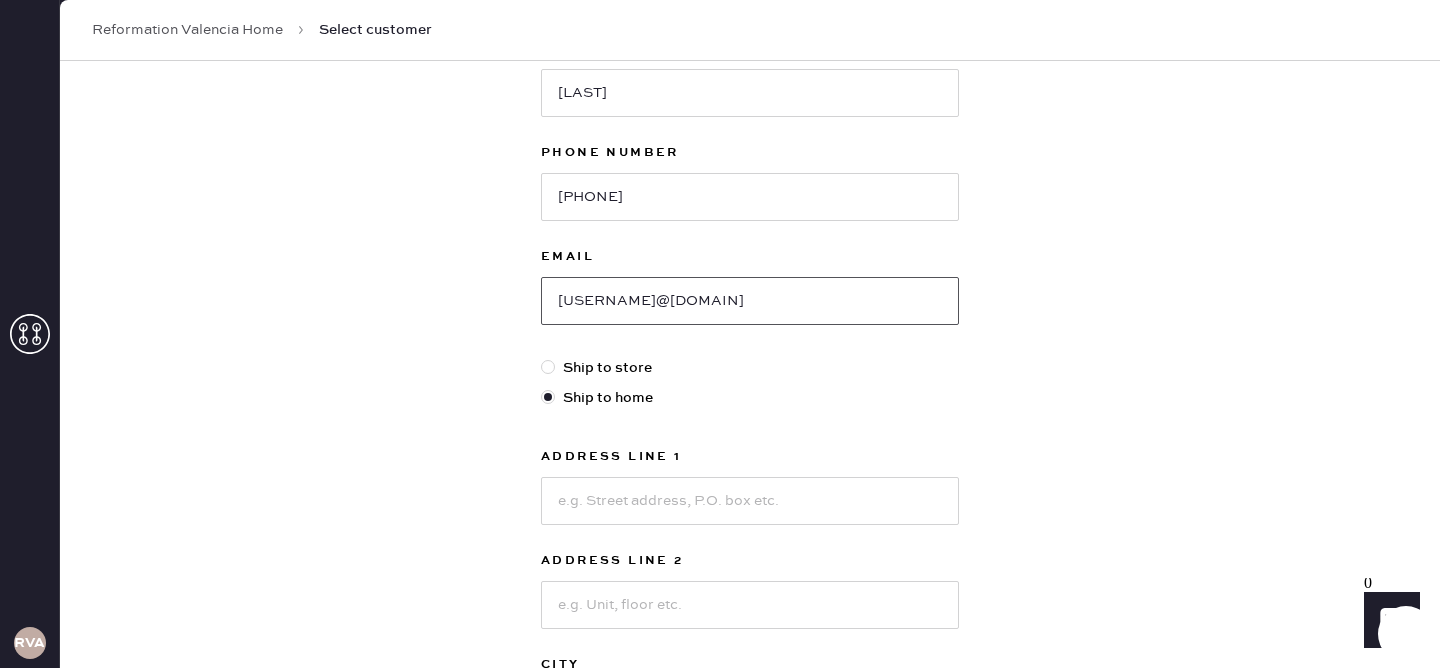 scroll, scrollTop: 316, scrollLeft: 0, axis: vertical 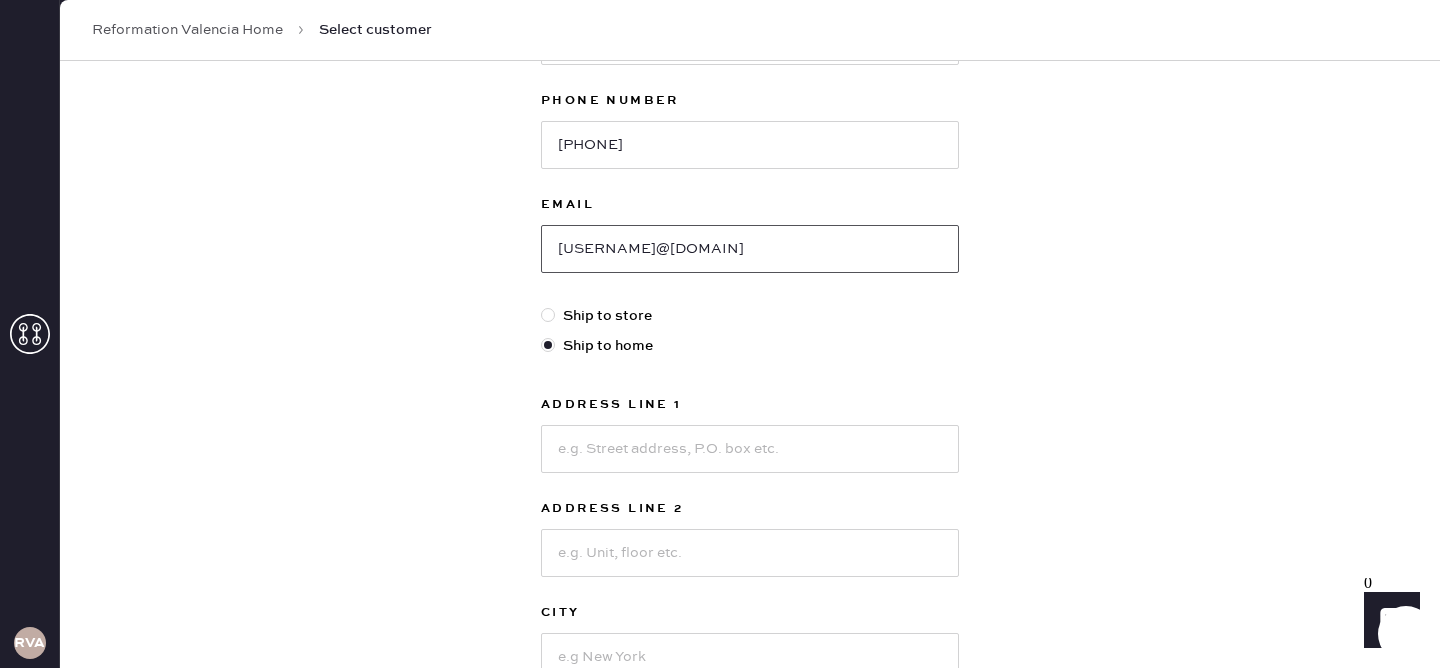 type on "[USERNAME]@[DOMAIN]" 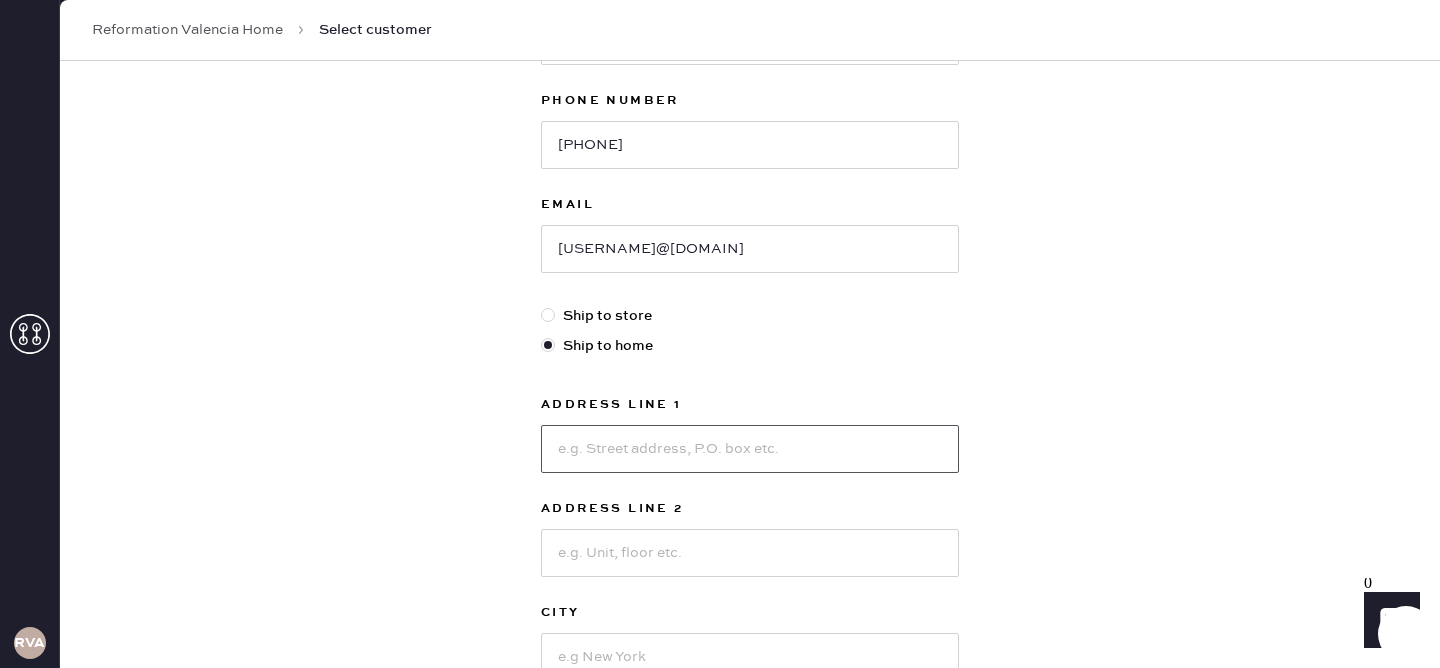 click at bounding box center [750, 449] 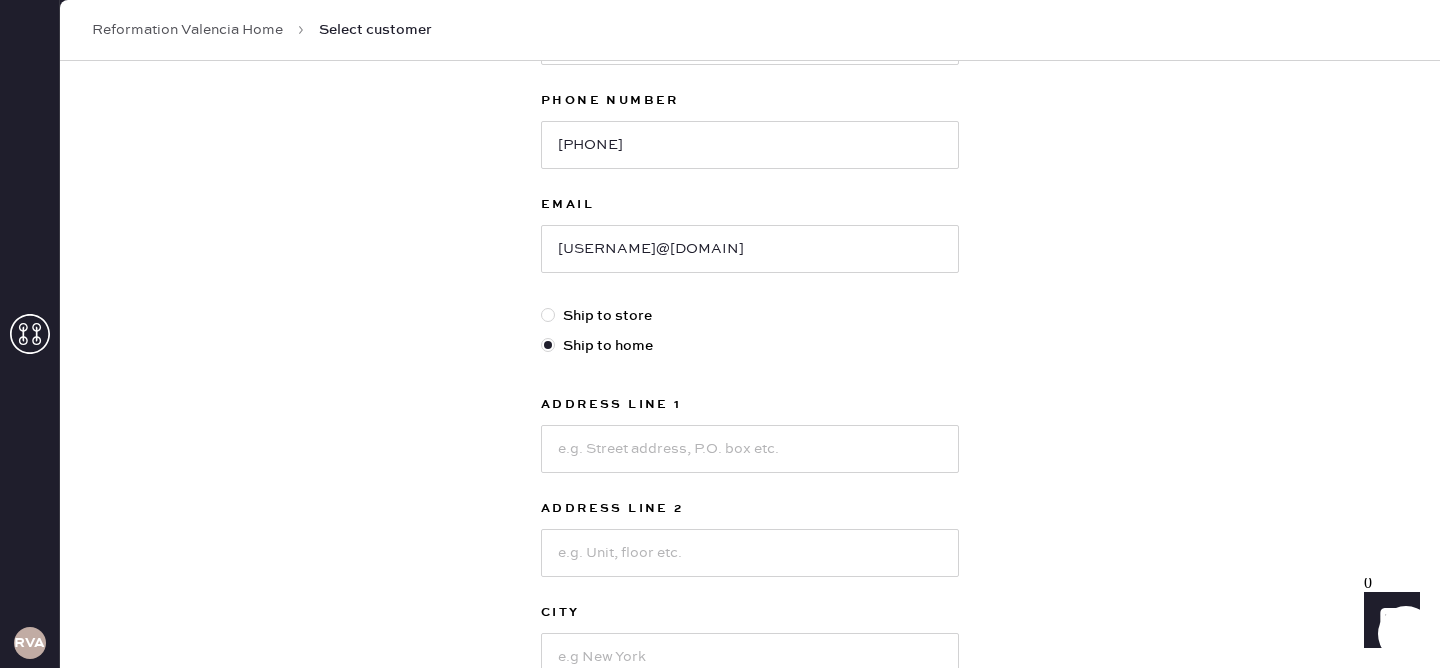 click on "Ship to store" at bounding box center (750, 316) 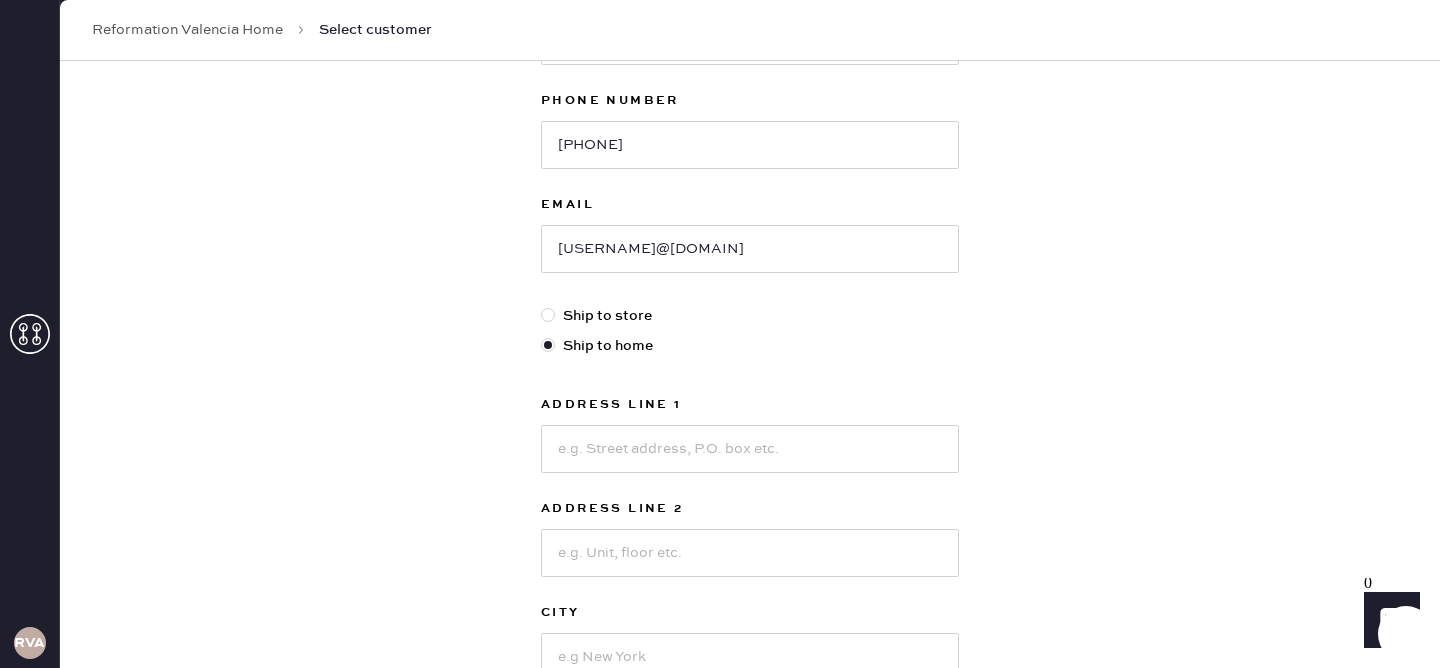 click on "Ship to store" at bounding box center (541, 305) 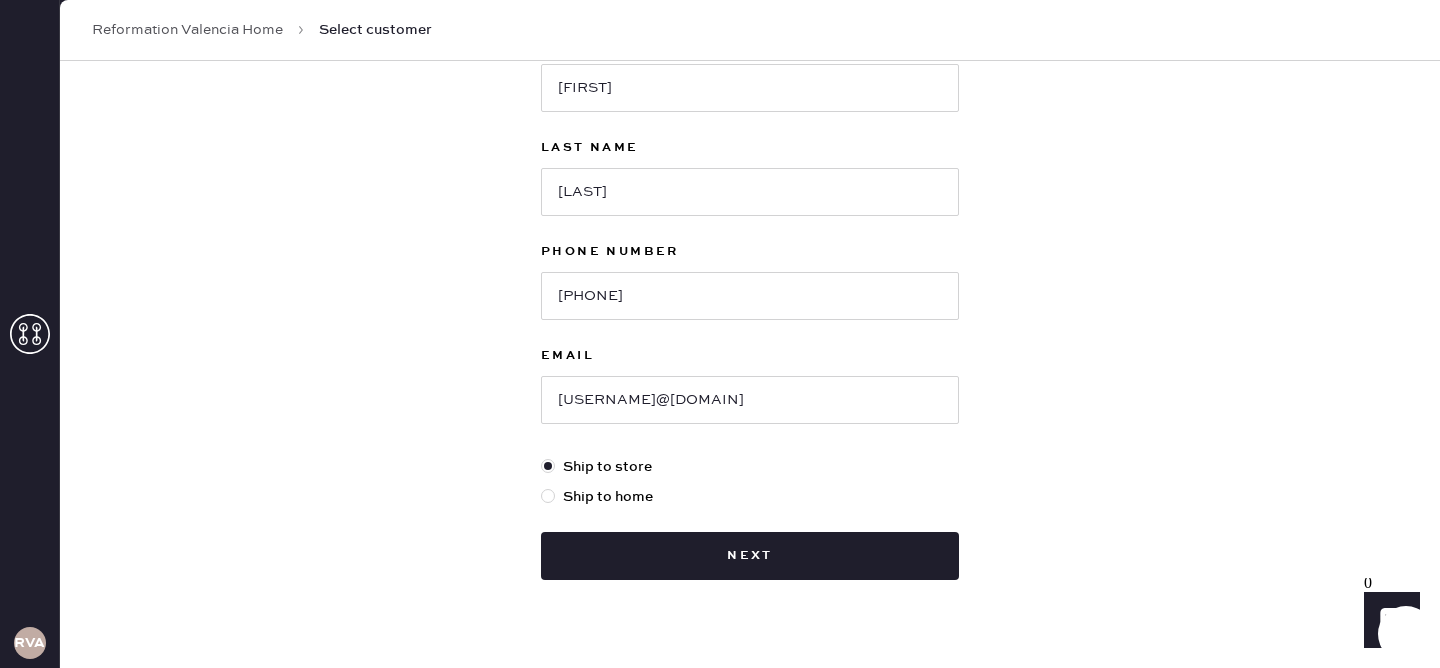 scroll, scrollTop: 180, scrollLeft: 0, axis: vertical 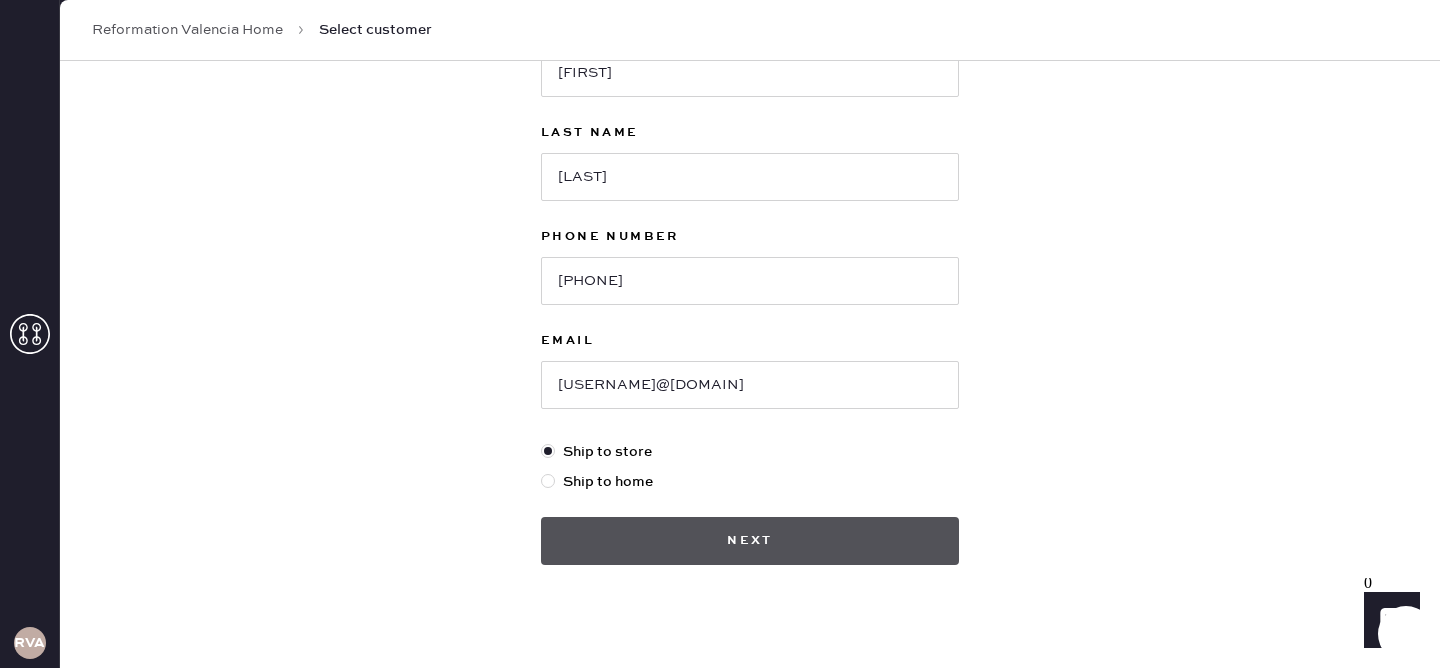 click on "Next" at bounding box center [750, 541] 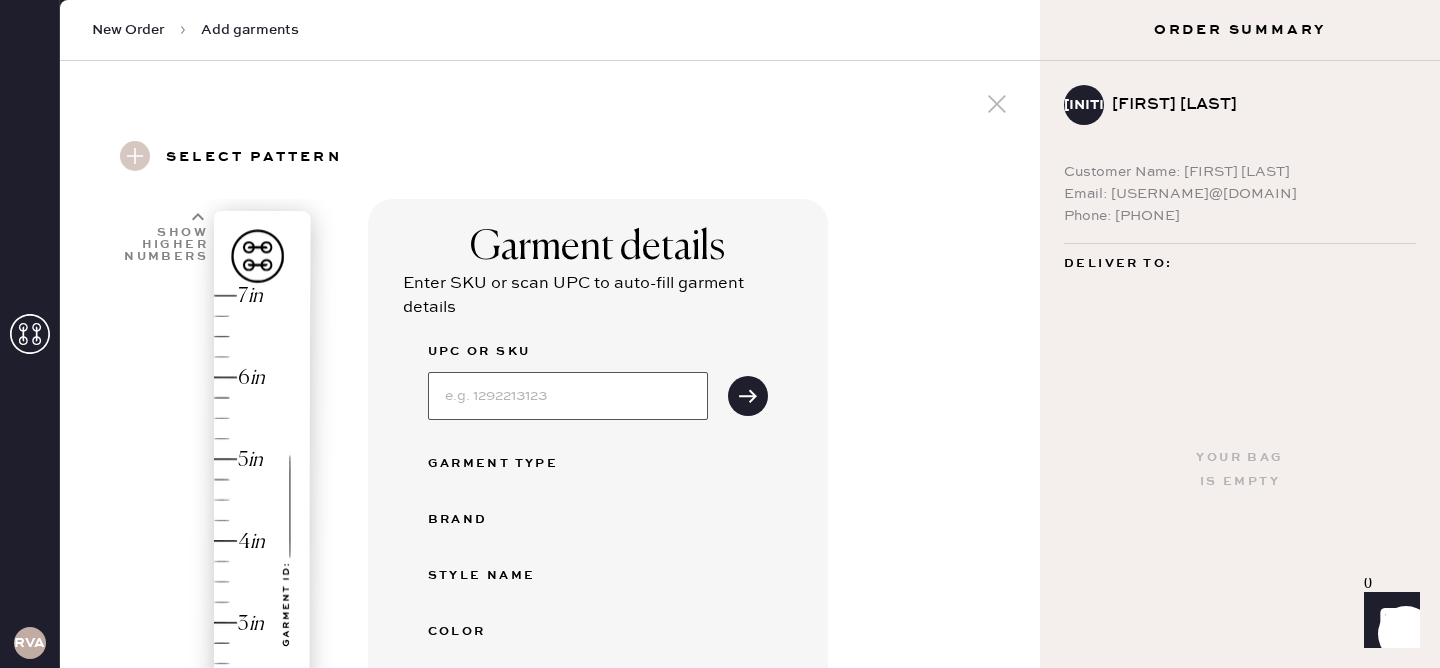 click at bounding box center [568, 396] 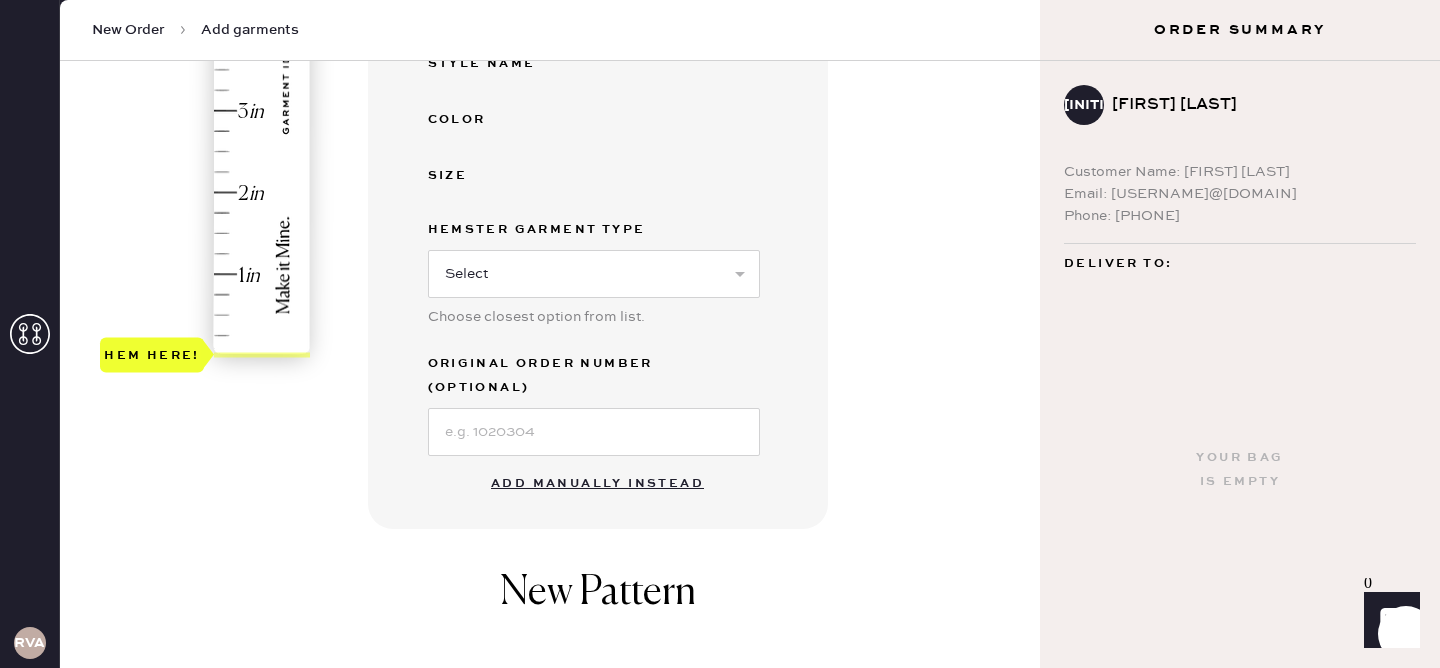 scroll, scrollTop: 529, scrollLeft: 0, axis: vertical 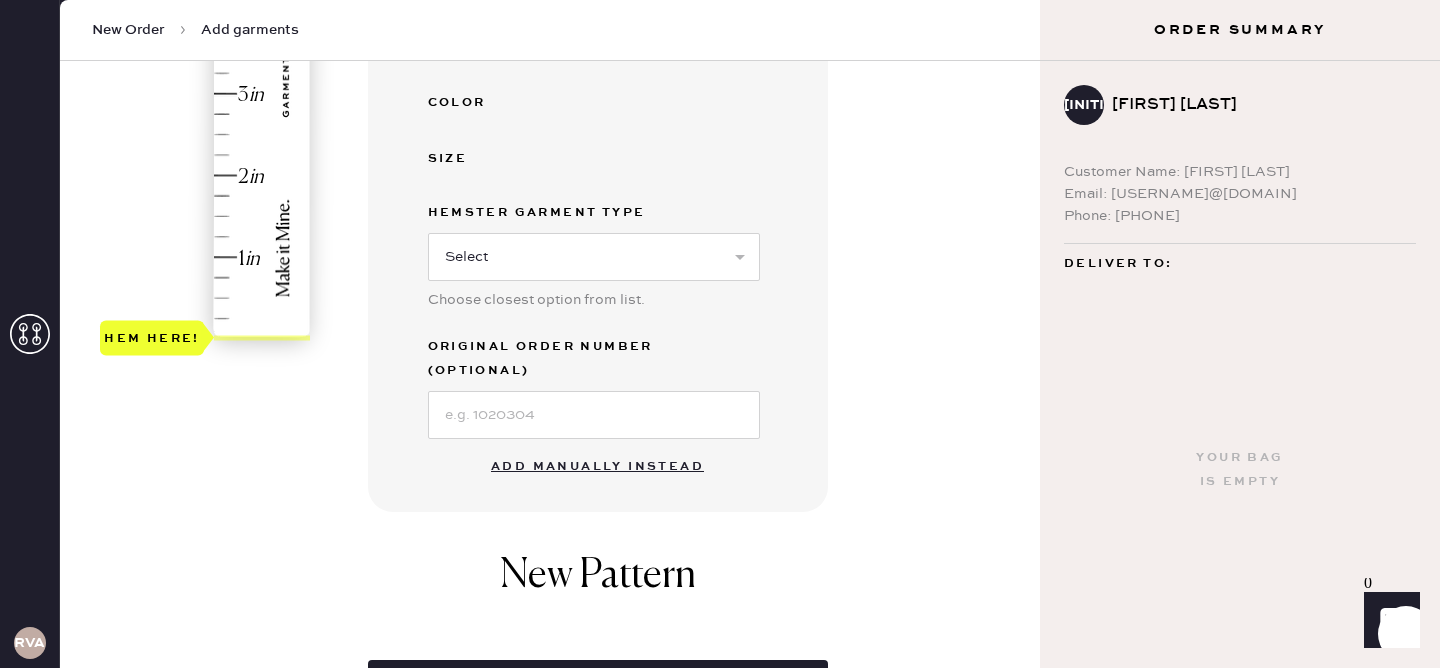 click on "Add manually instead" at bounding box center [597, 467] 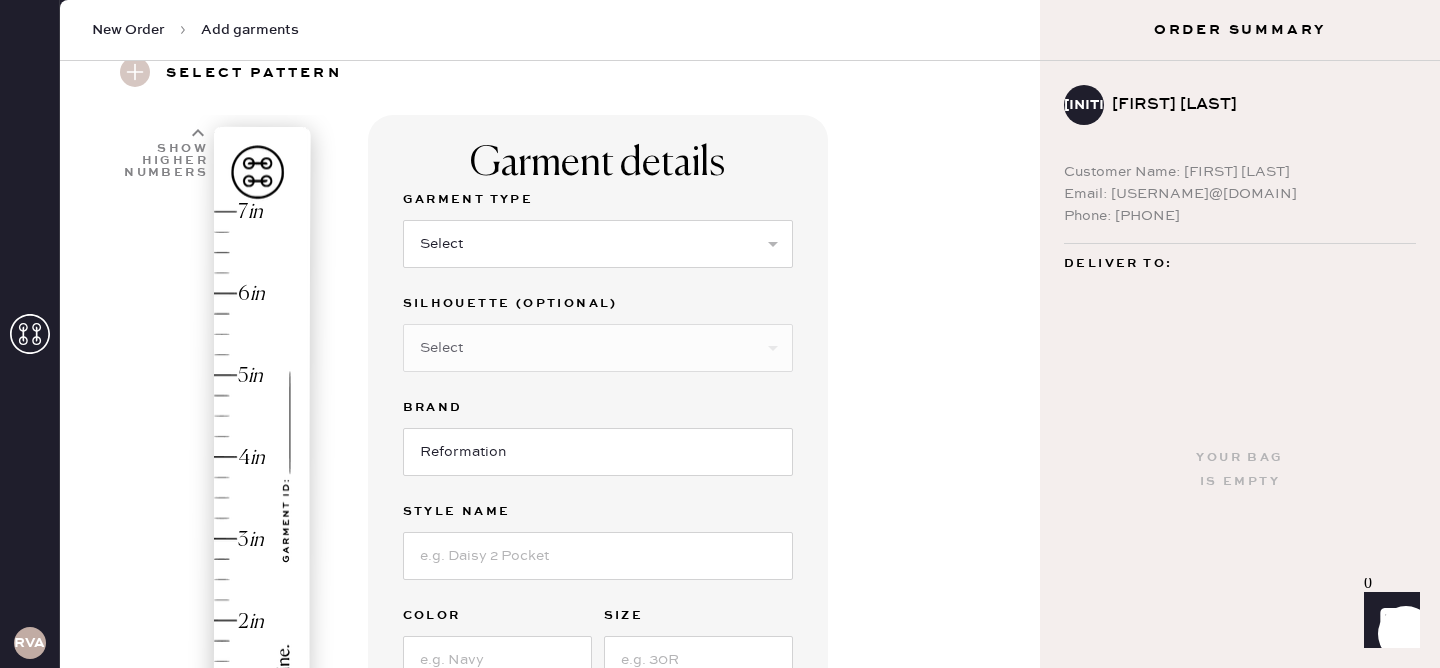 scroll, scrollTop: 0, scrollLeft: 0, axis: both 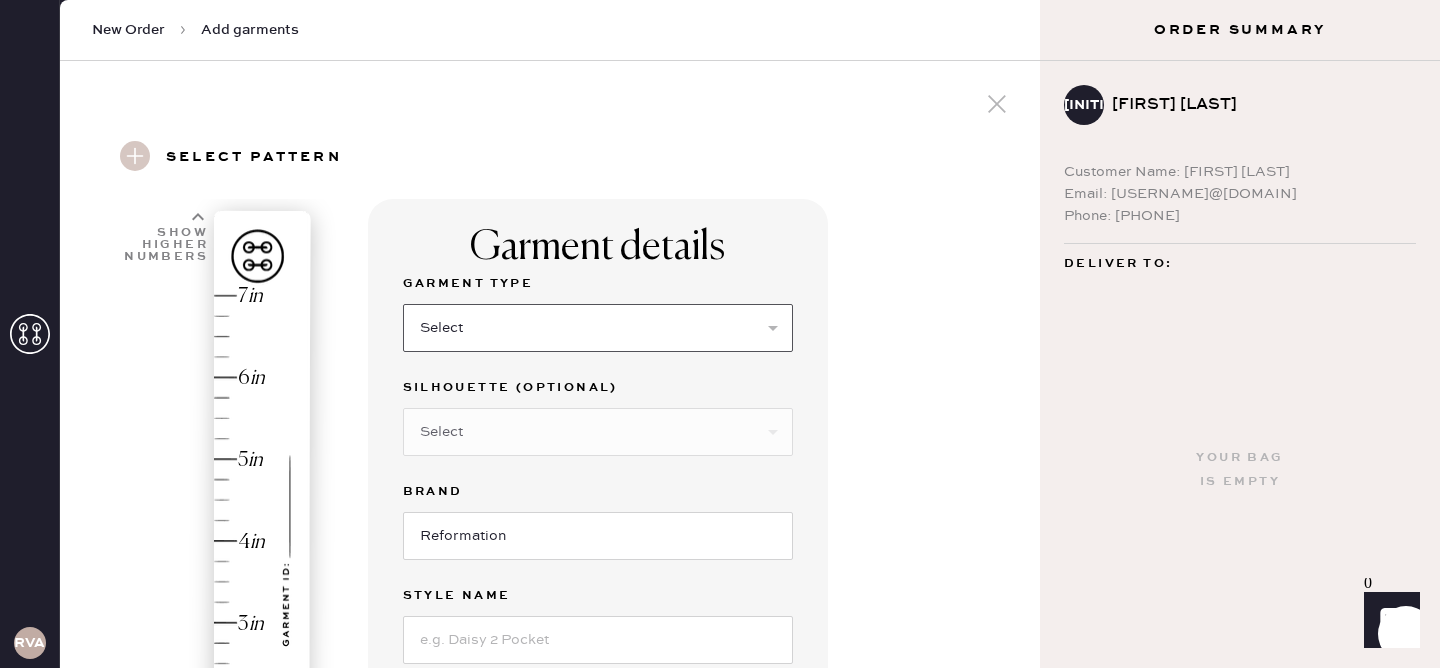 click on "Select Basic Skirt Jeans Leggings Pants Shorts Basic Sleeved Dress Basic Sleeveless Dress Basic Strap Dress Strap Jumpsuit Button Down Top Sleeved Top Sleeveless Top" at bounding box center (598, 328) 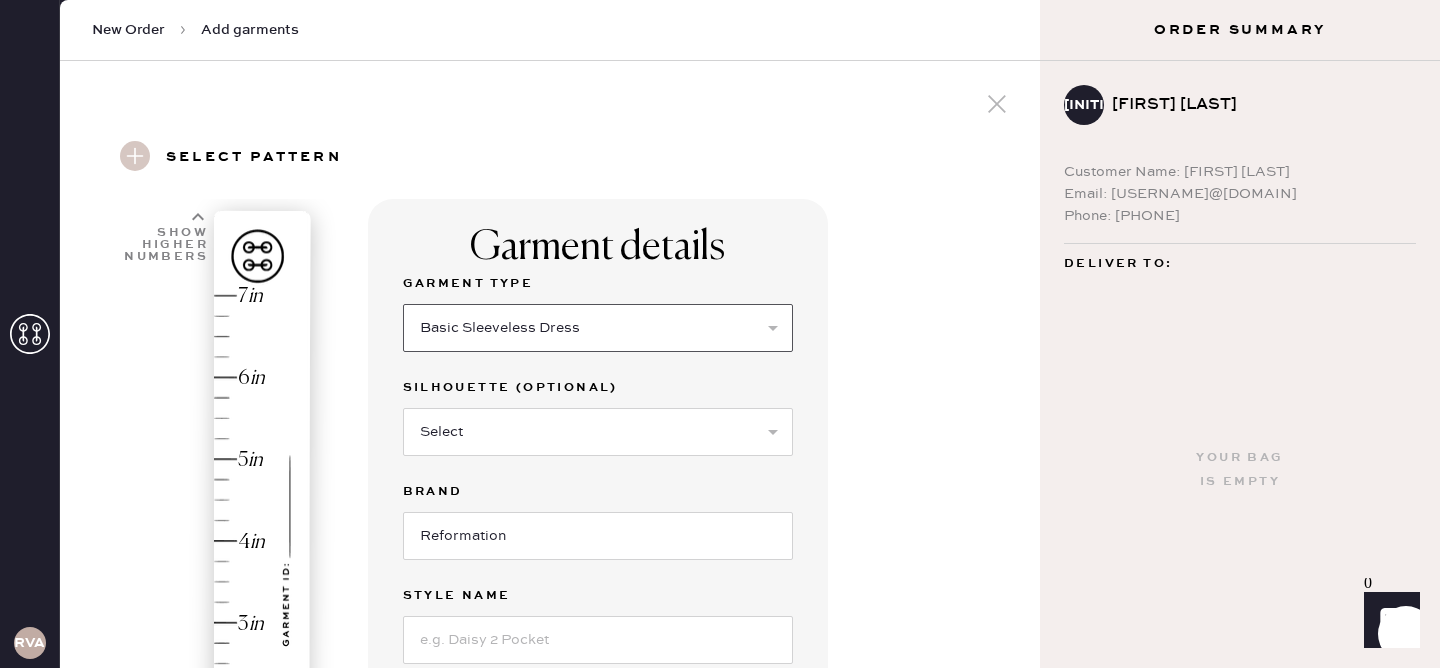 click on "Select Basic Skirt Jeans Leggings Pants Shorts Basic Sleeved Dress Basic Sleeveless Dress Basic Strap Dress Strap Jumpsuit Button Down Top Sleeved Top Sleeveless Top" at bounding box center [598, 328] 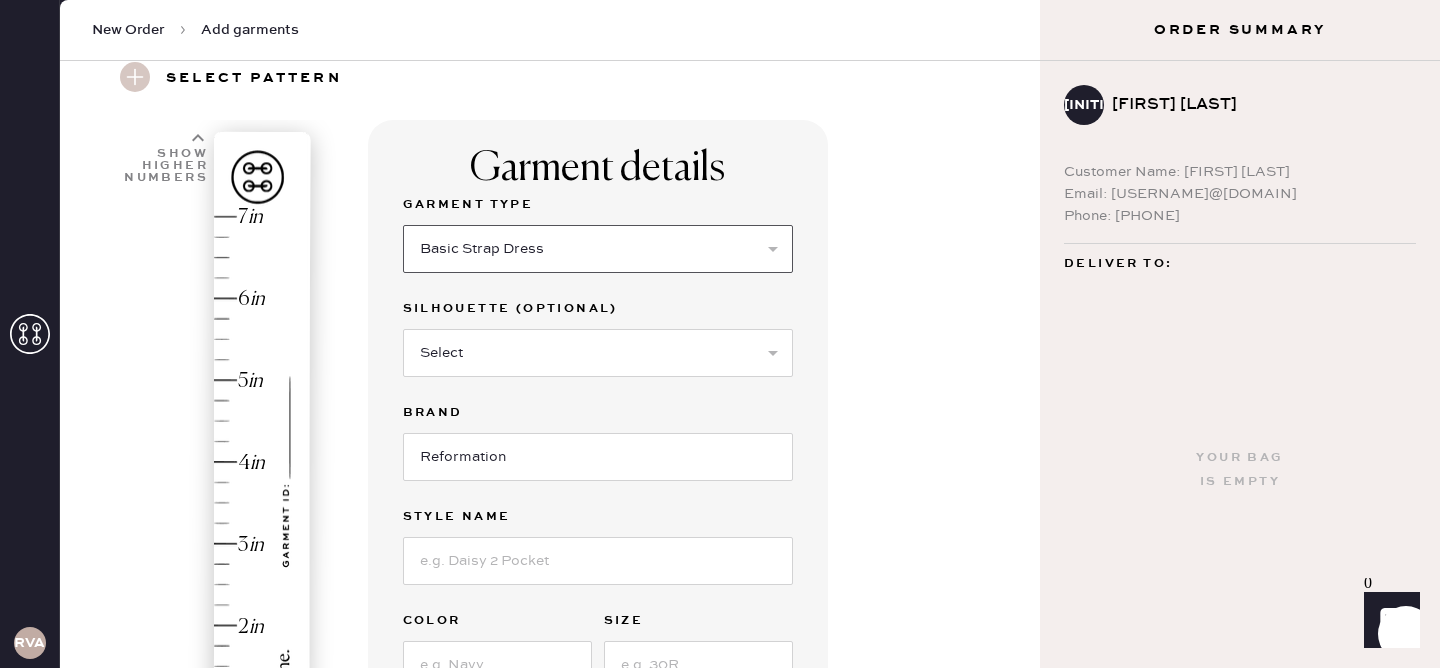 scroll, scrollTop: 81, scrollLeft: 0, axis: vertical 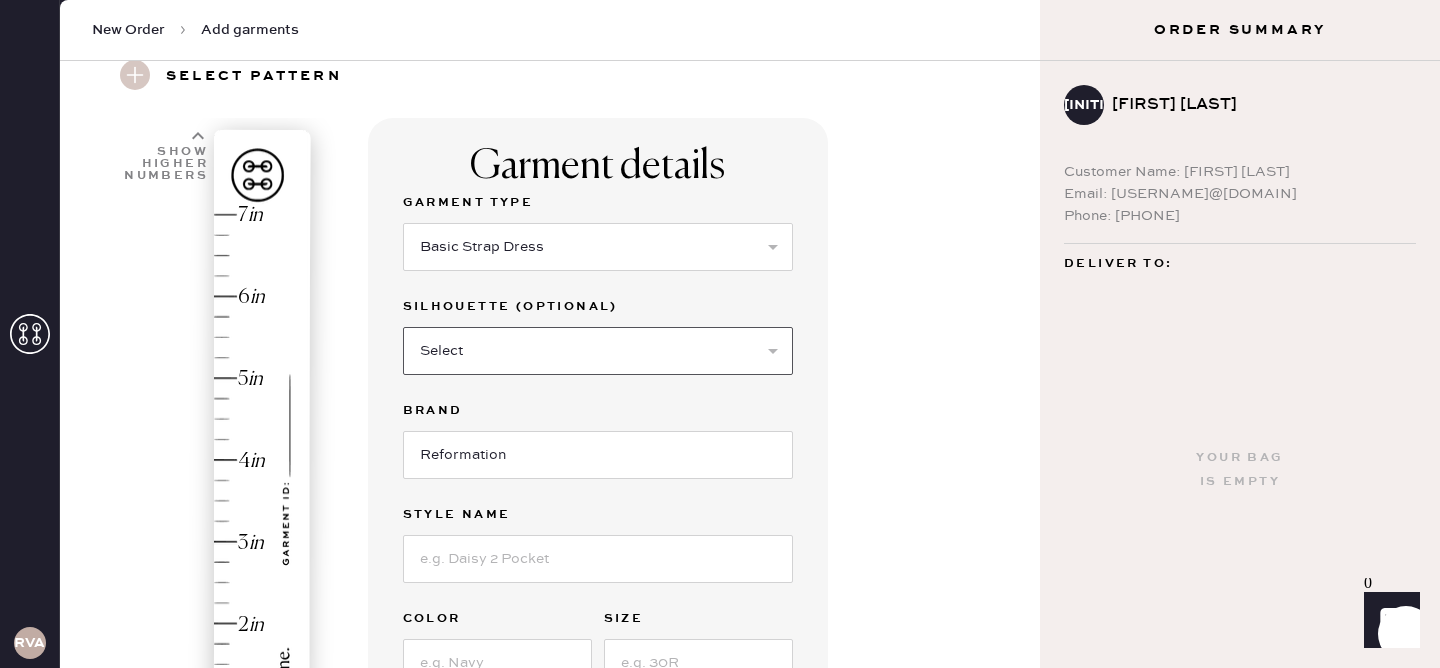 click on "Select Maxi Dress Midi Dress Mini Dress Other" at bounding box center [598, 351] 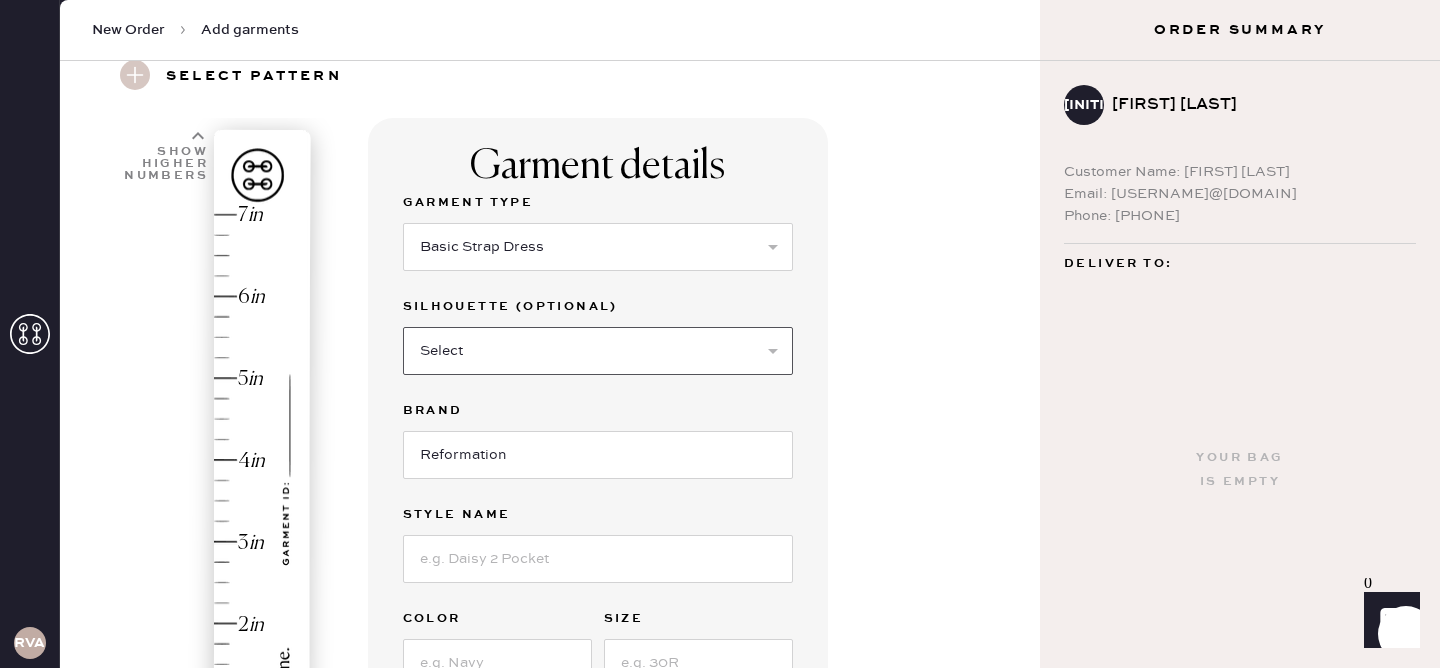 select on "39" 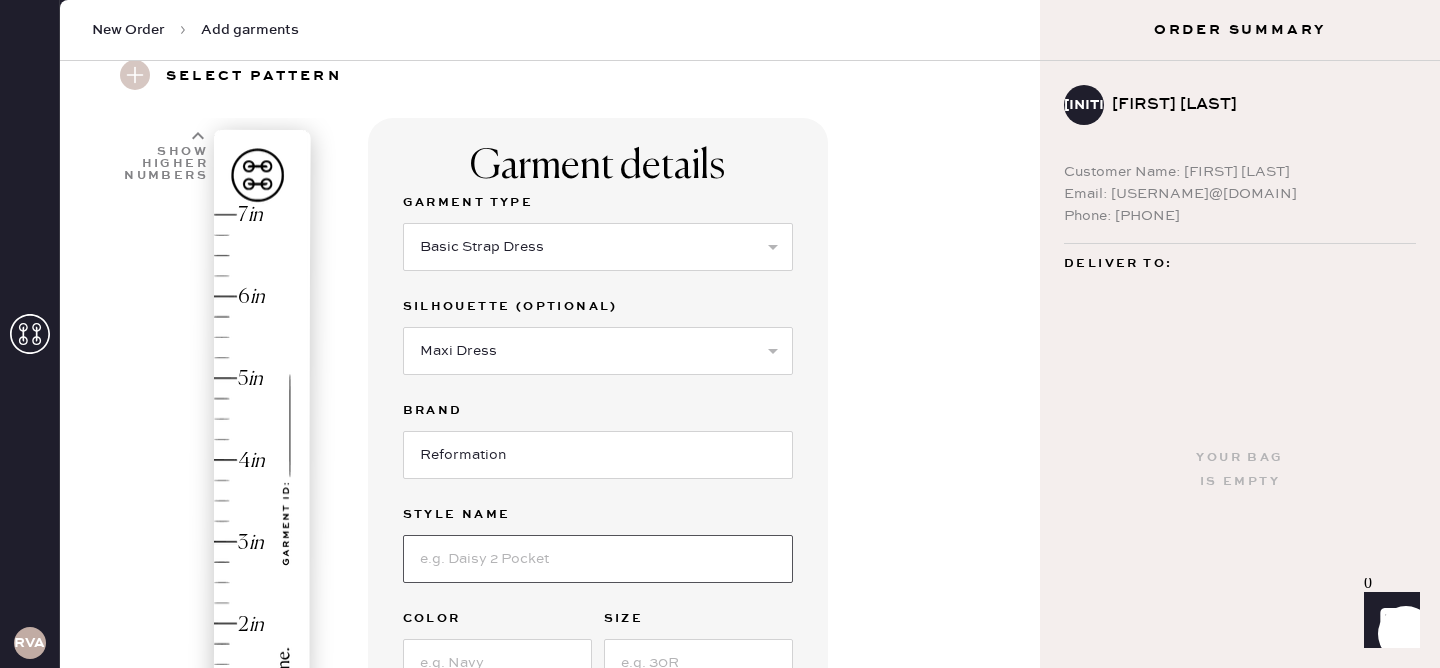 click at bounding box center [598, 559] 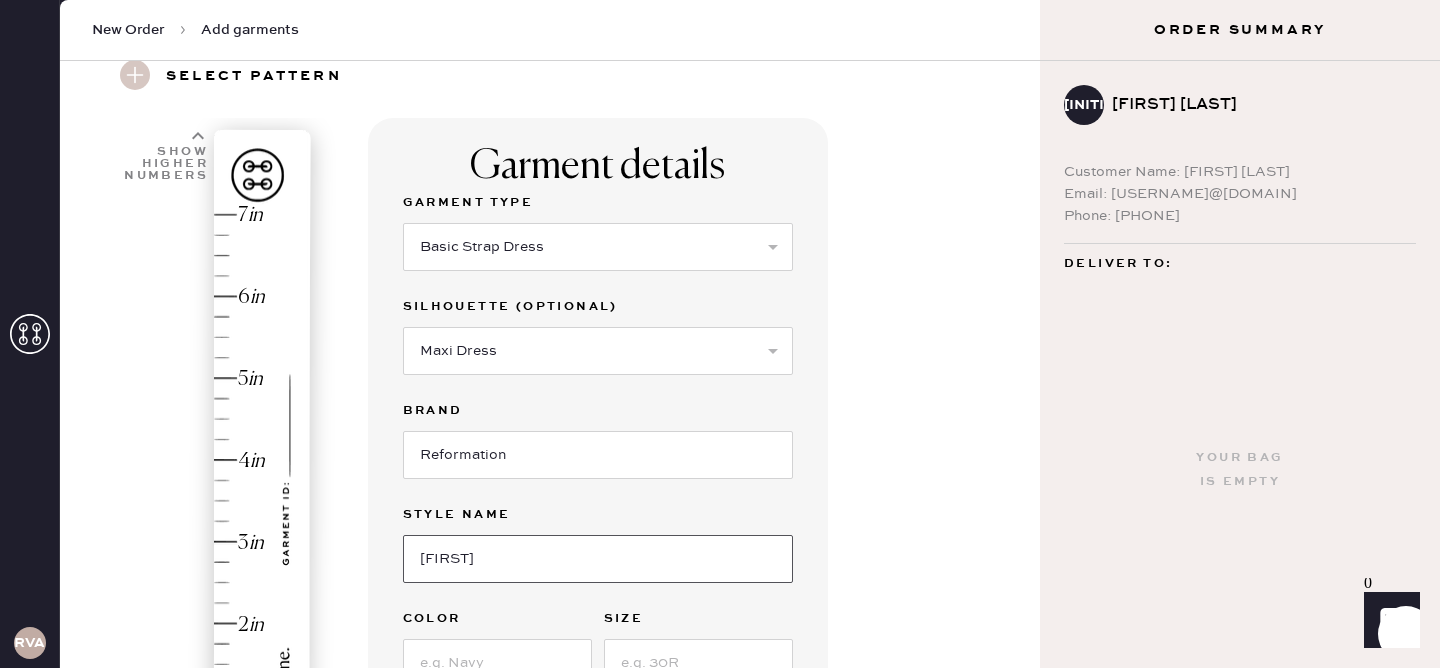type on "[PRODUCT_NAME]" 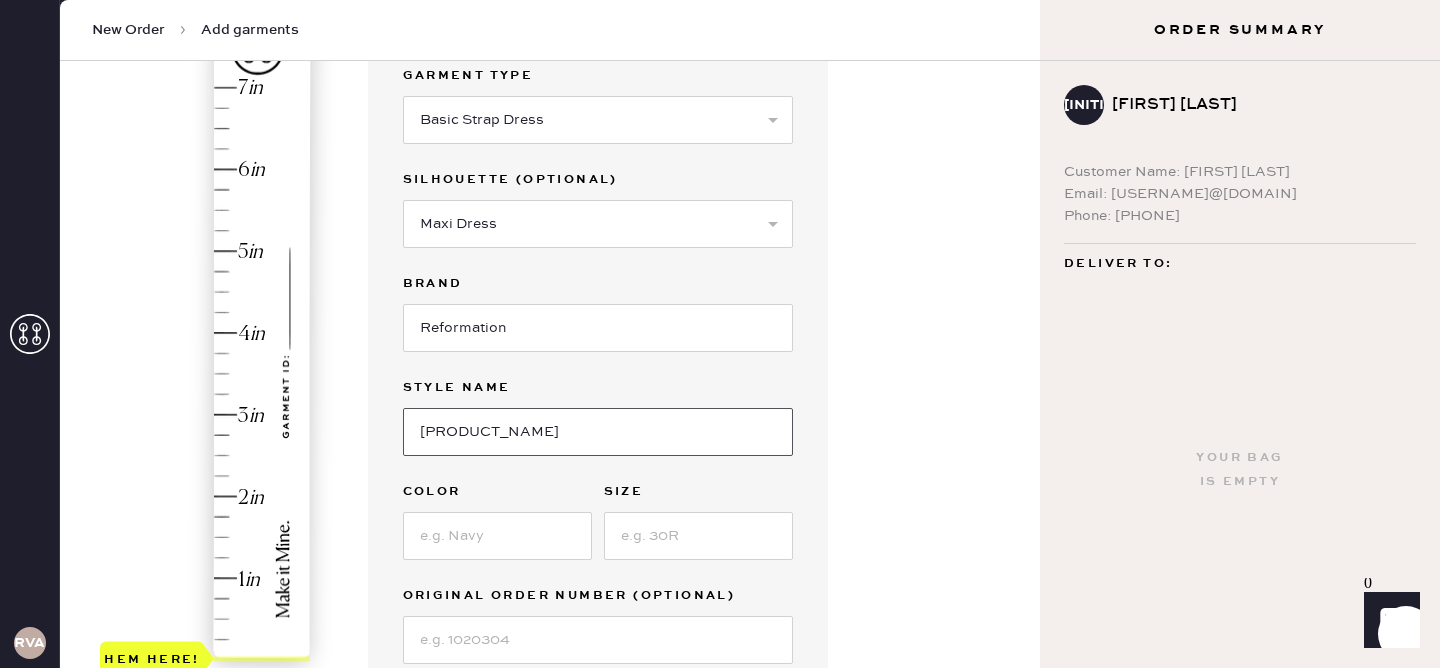 scroll, scrollTop: 218, scrollLeft: 0, axis: vertical 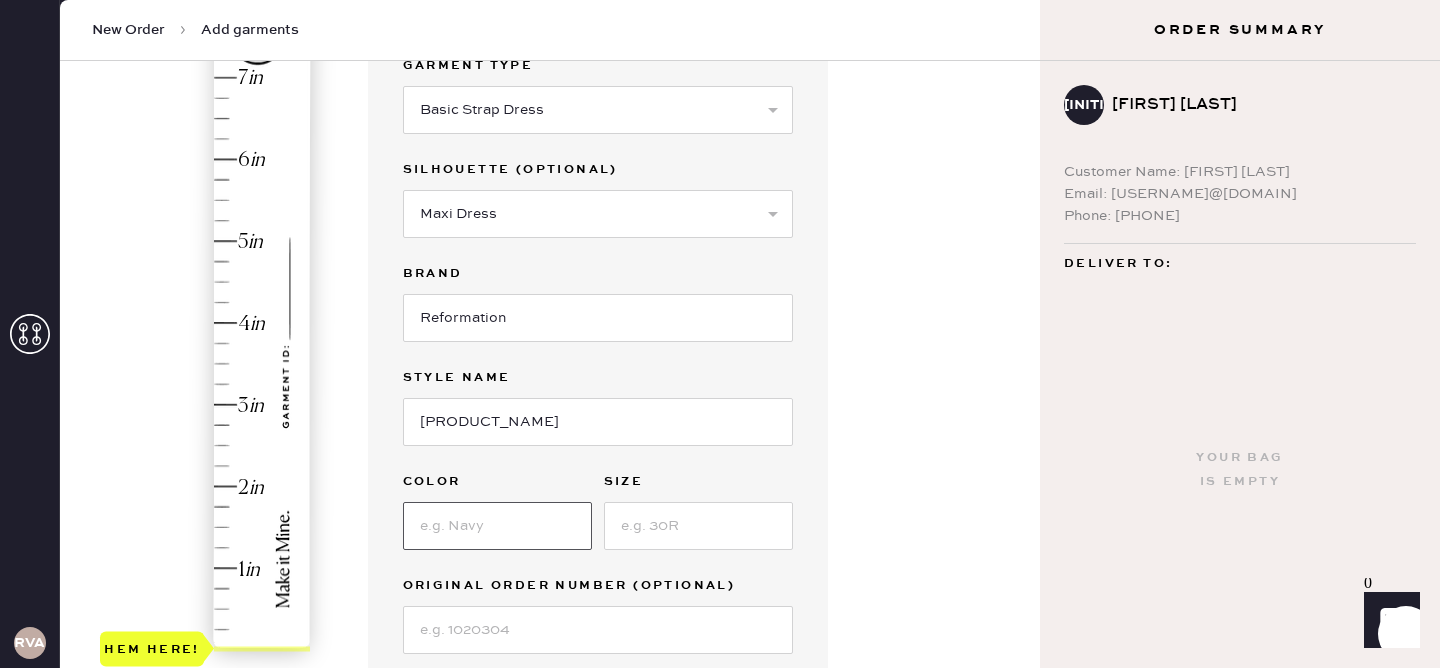 click at bounding box center (497, 526) 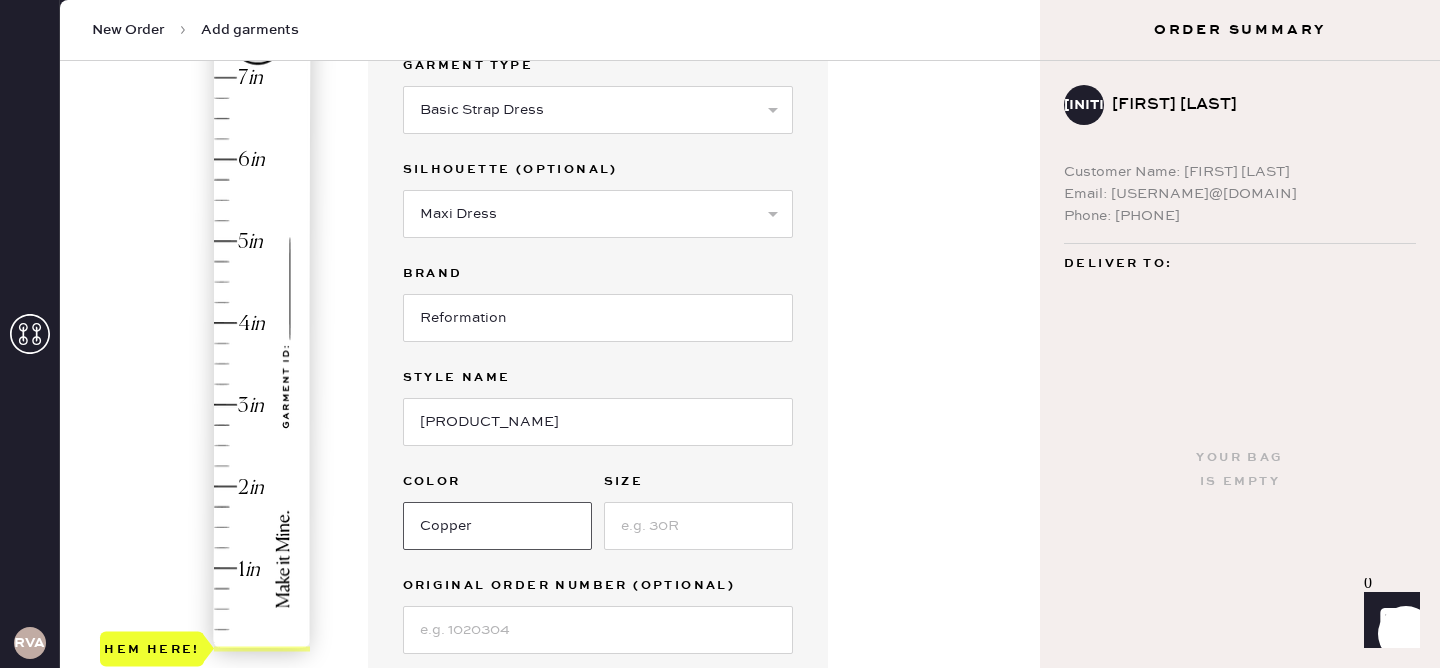 type on "Copper" 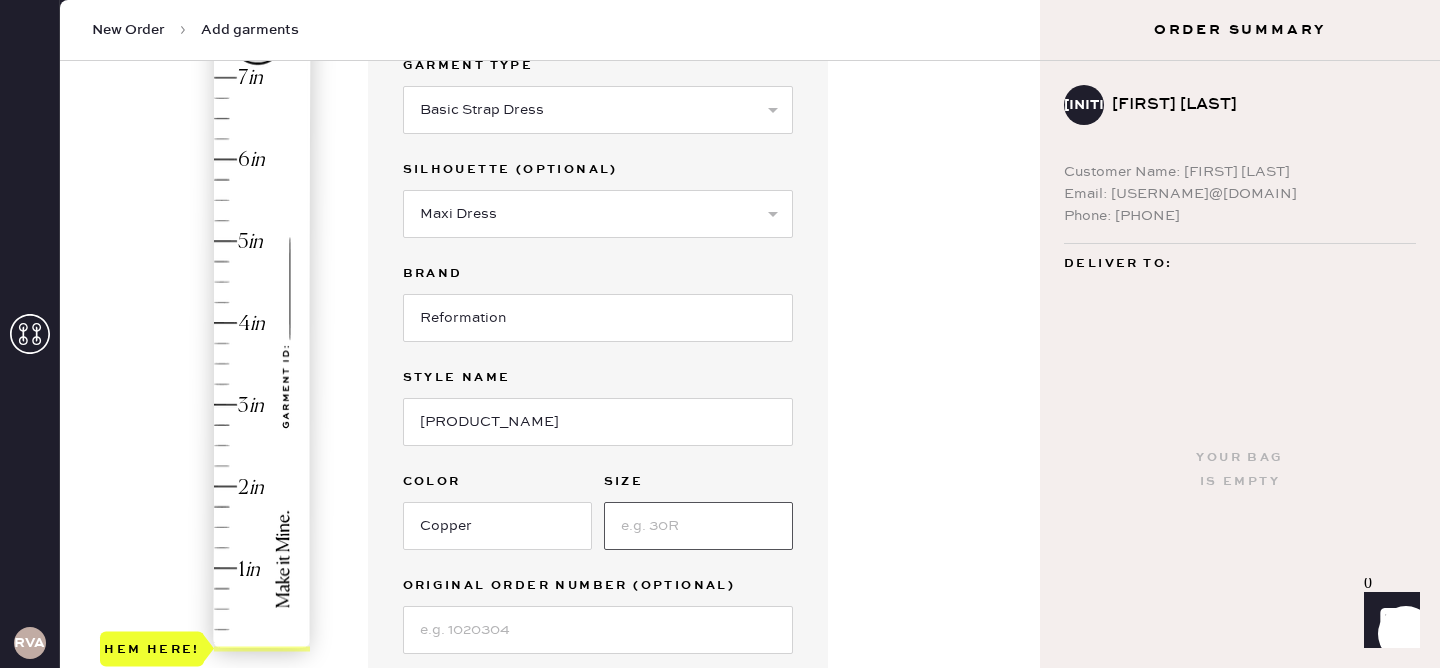 click at bounding box center (698, 526) 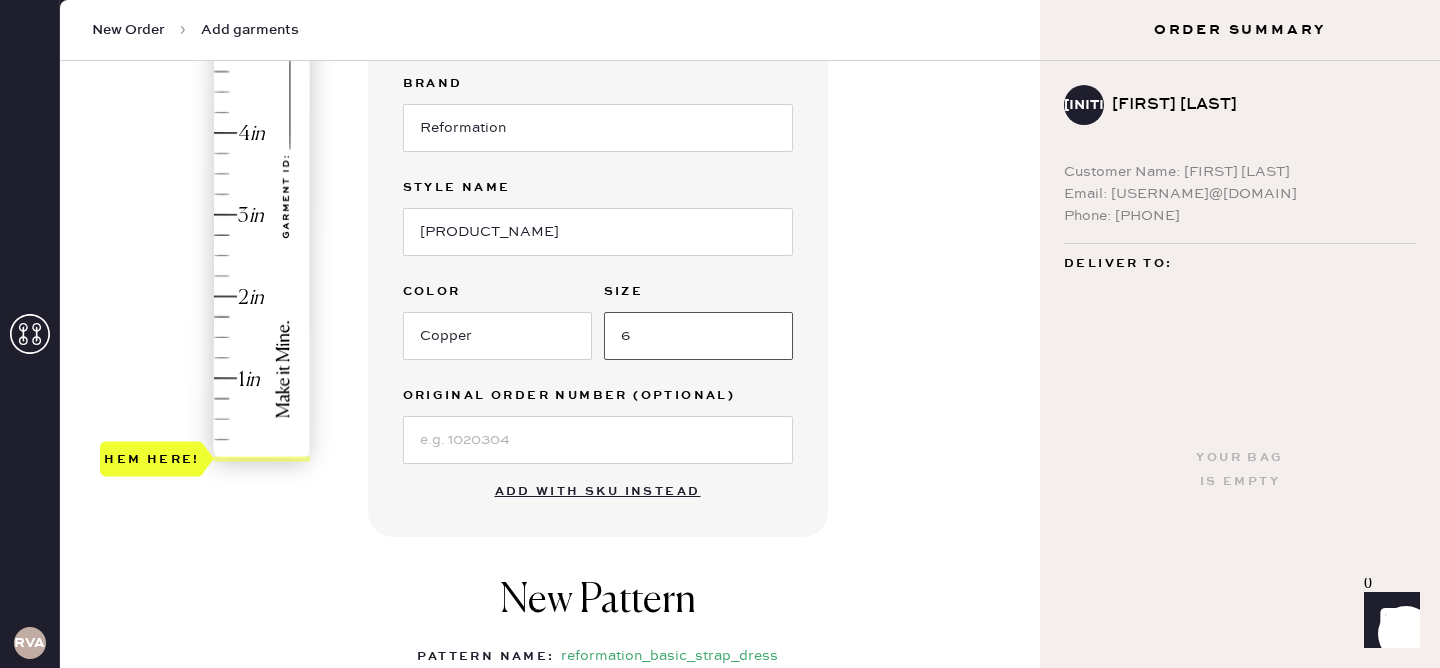 scroll, scrollTop: 410, scrollLeft: 0, axis: vertical 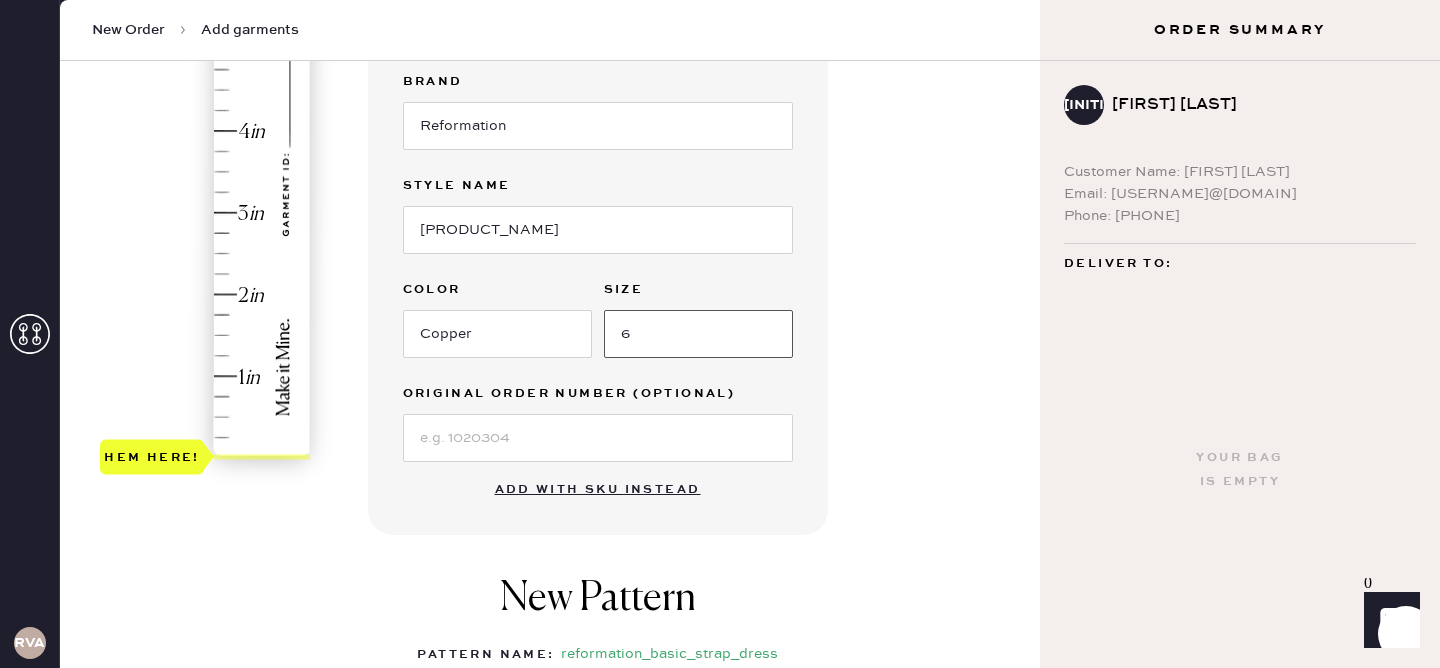 type on "6" 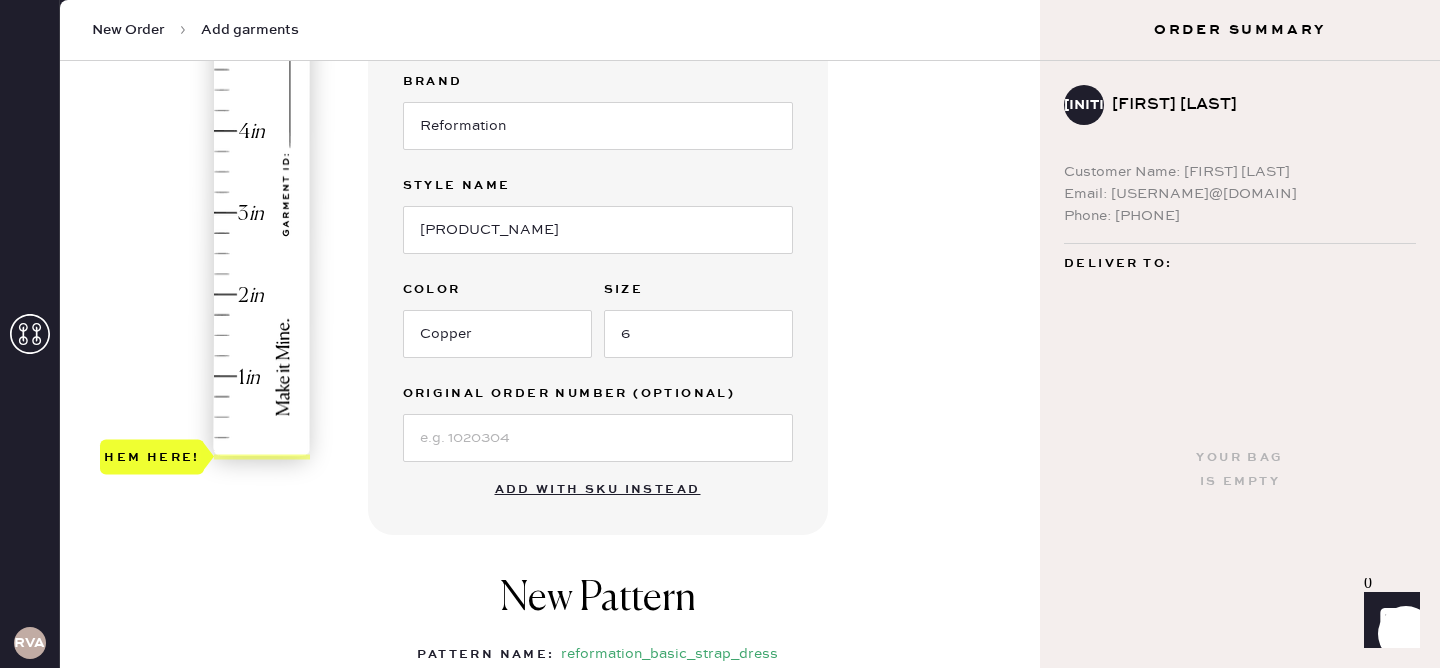 type on "1.5" 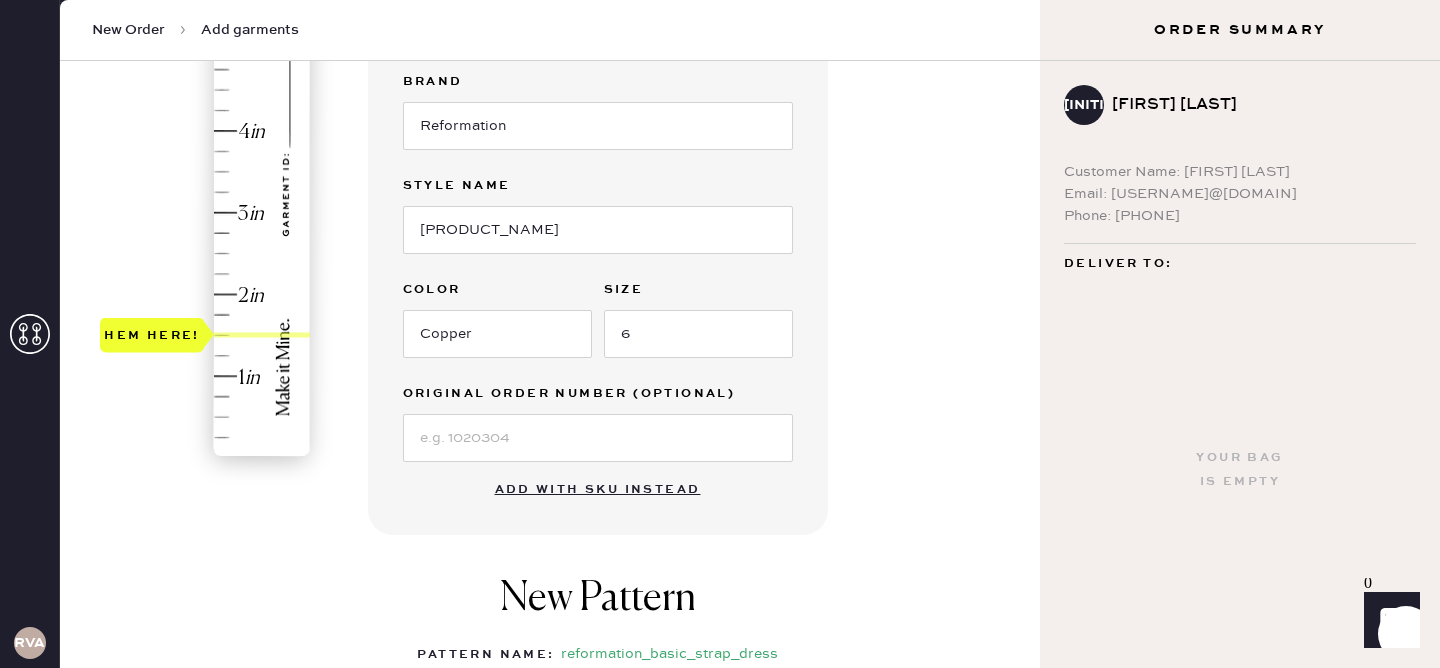 click on "Hem here!" at bounding box center [206, 172] 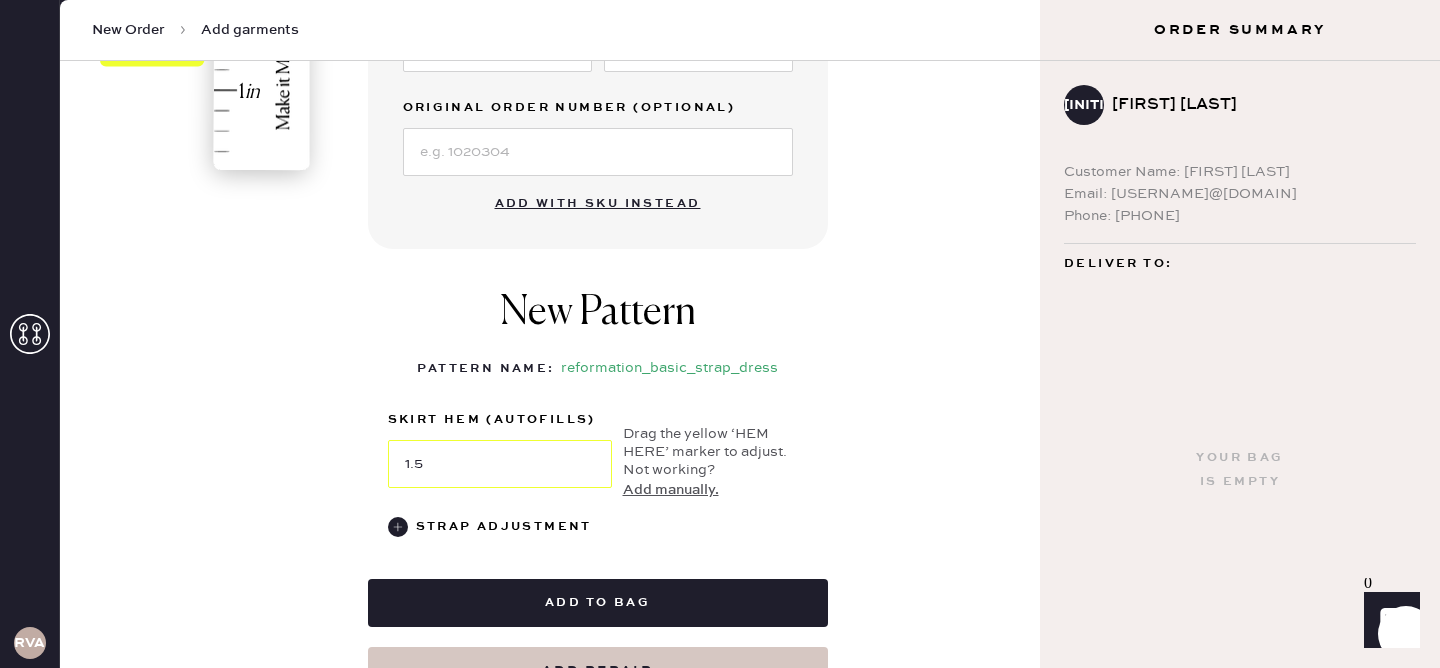 scroll, scrollTop: 706, scrollLeft: 0, axis: vertical 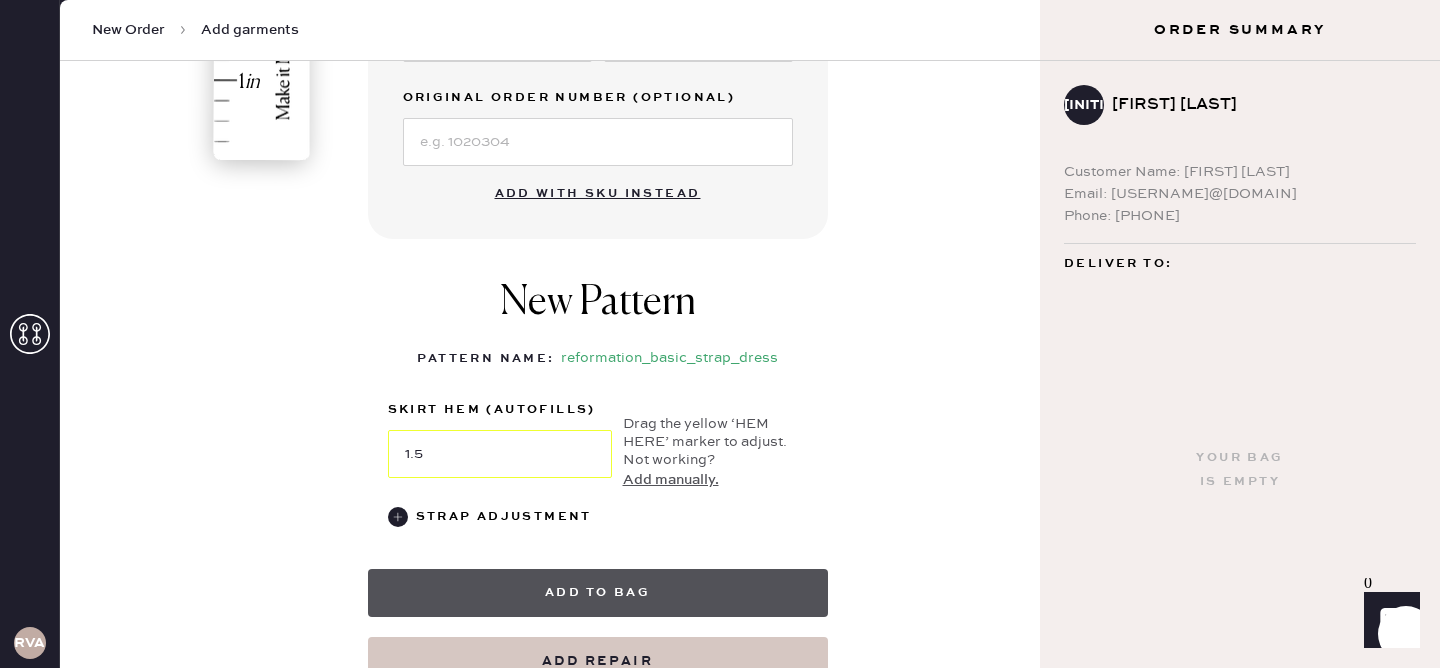 click on "Add to bag" at bounding box center (598, 593) 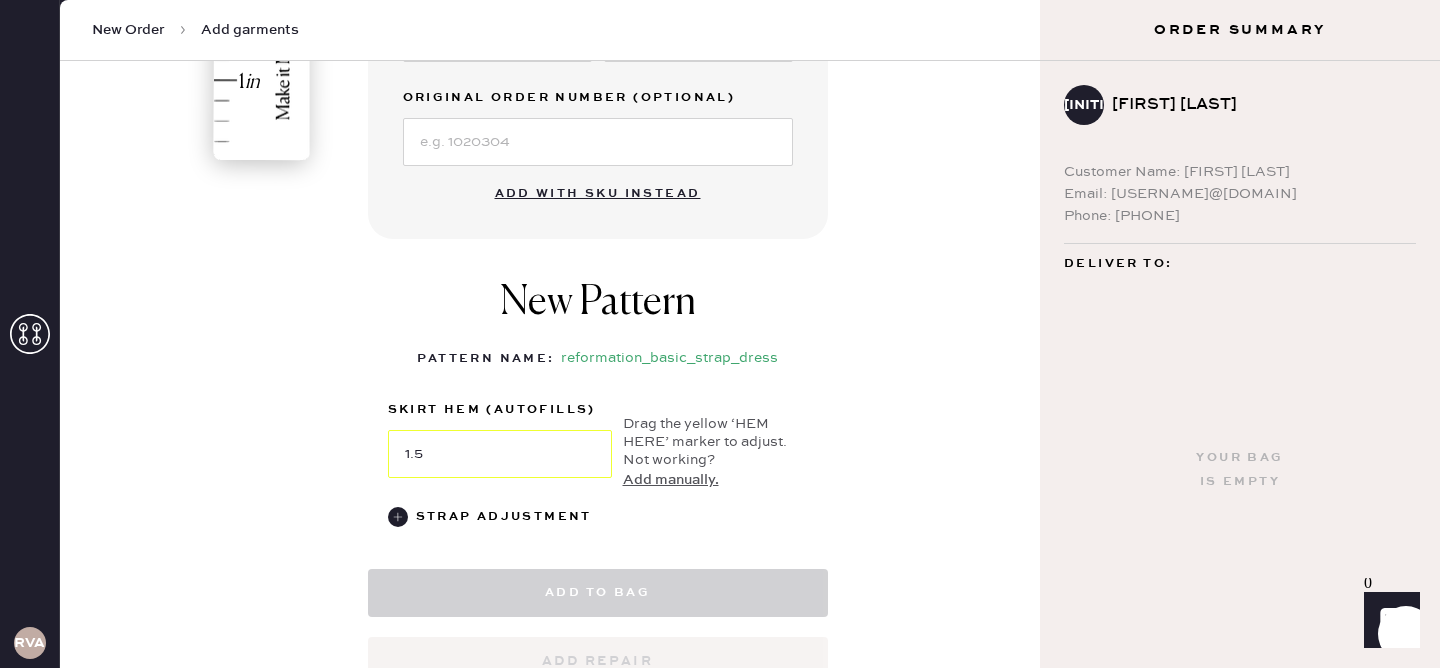 select on "6" 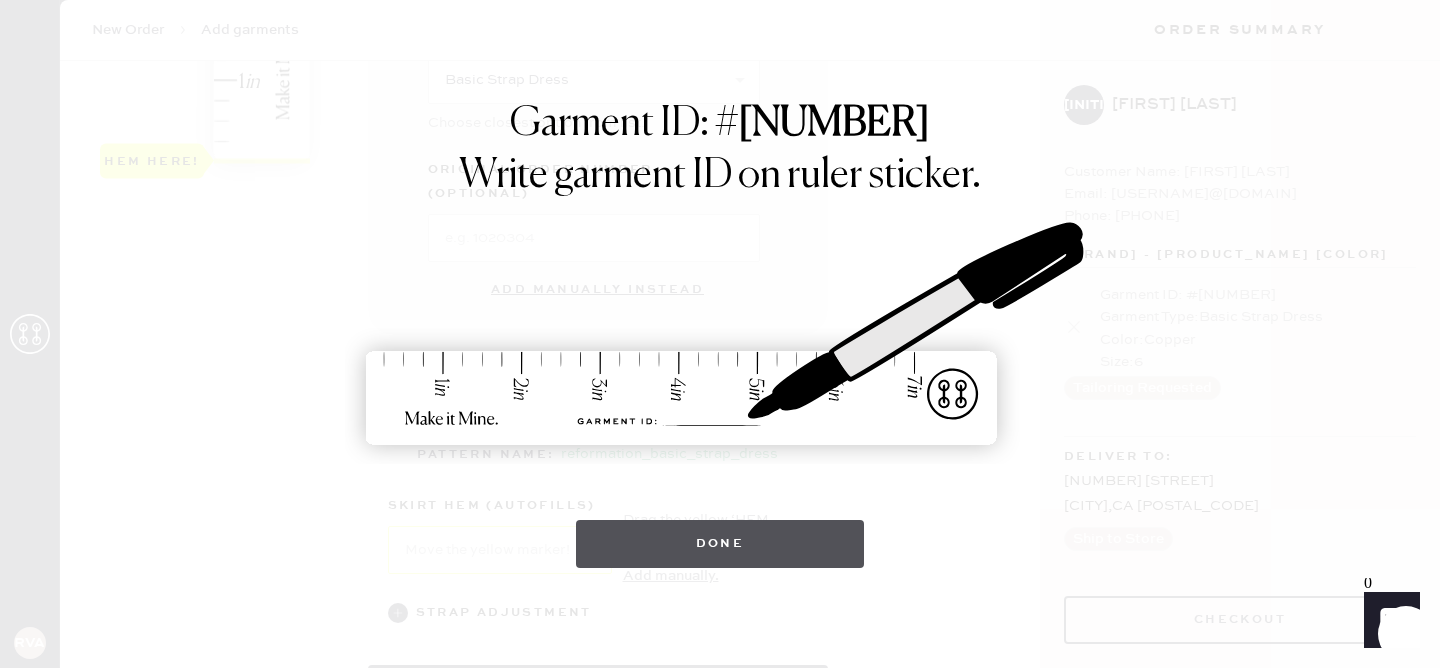 click on "Done" at bounding box center (720, 544) 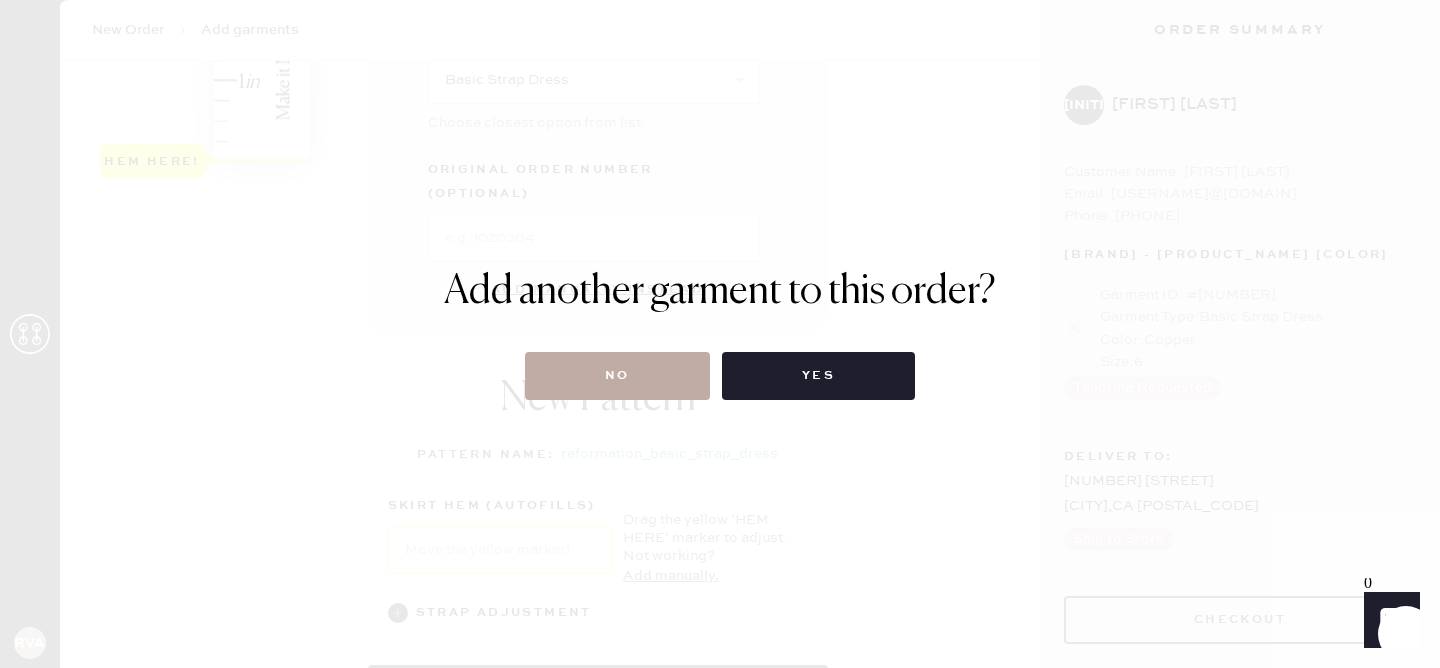 click on "No" at bounding box center [617, 376] 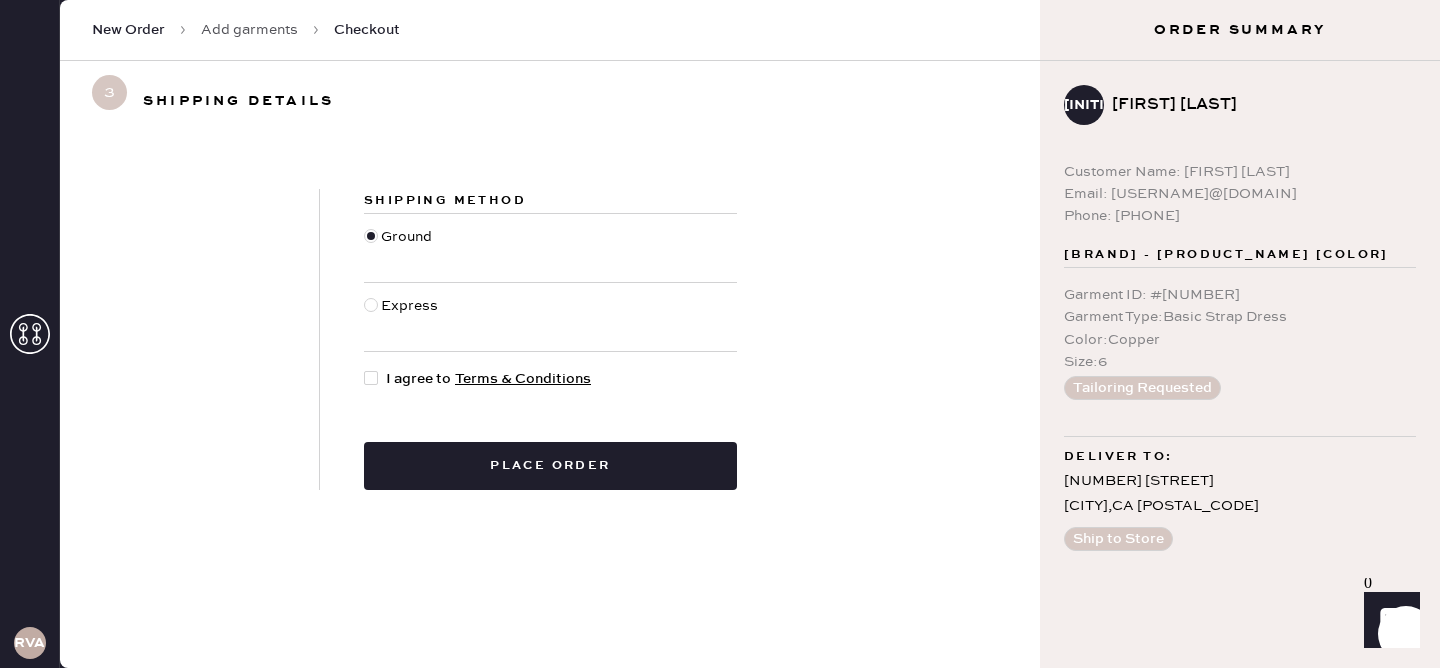 click on "Express" at bounding box center (412, 317) 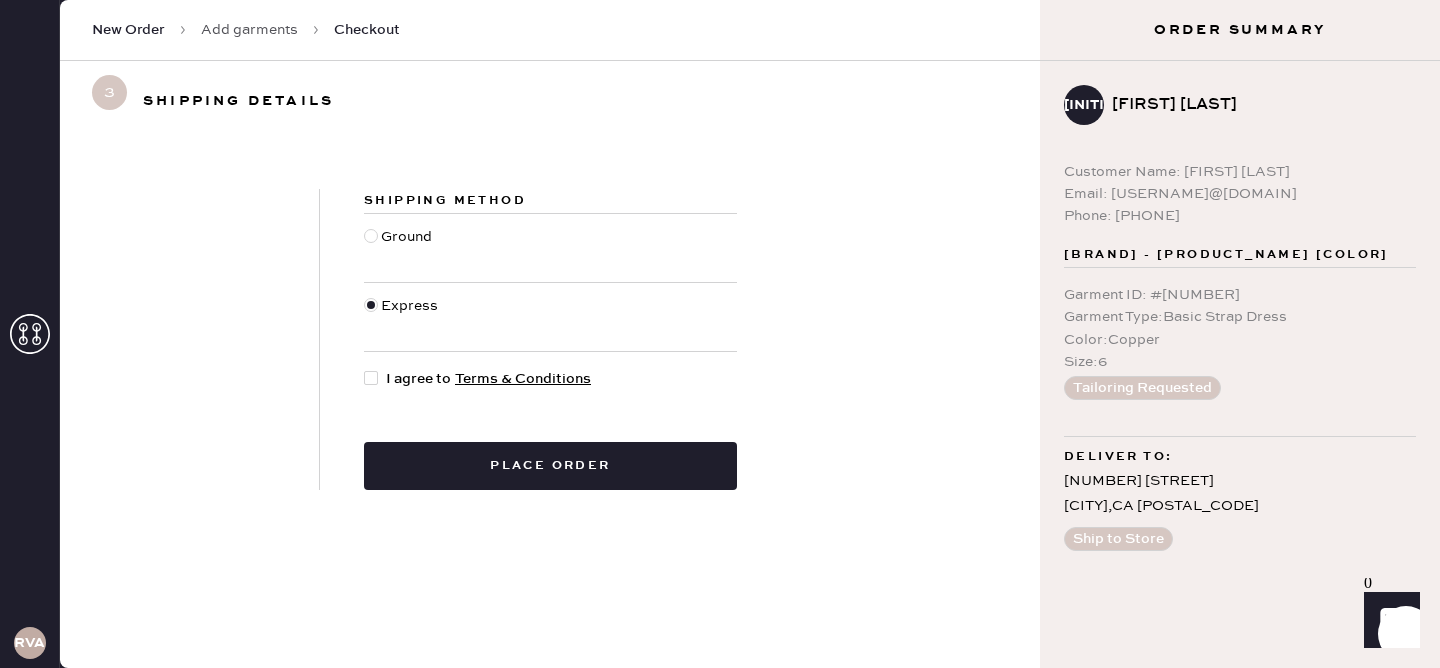 click at bounding box center [375, 379] 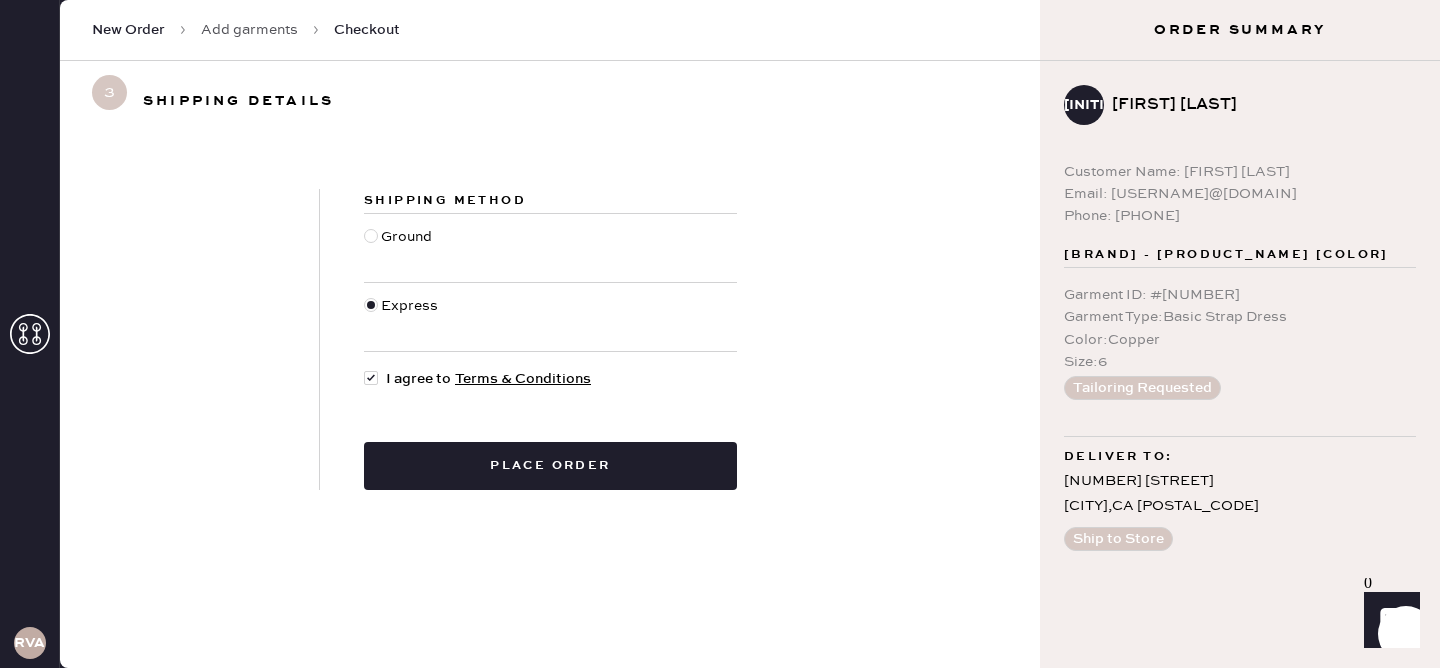 click on "Shipping Method Ground   Express   I agree to Terms & Conditions Place order" at bounding box center (550, 339) 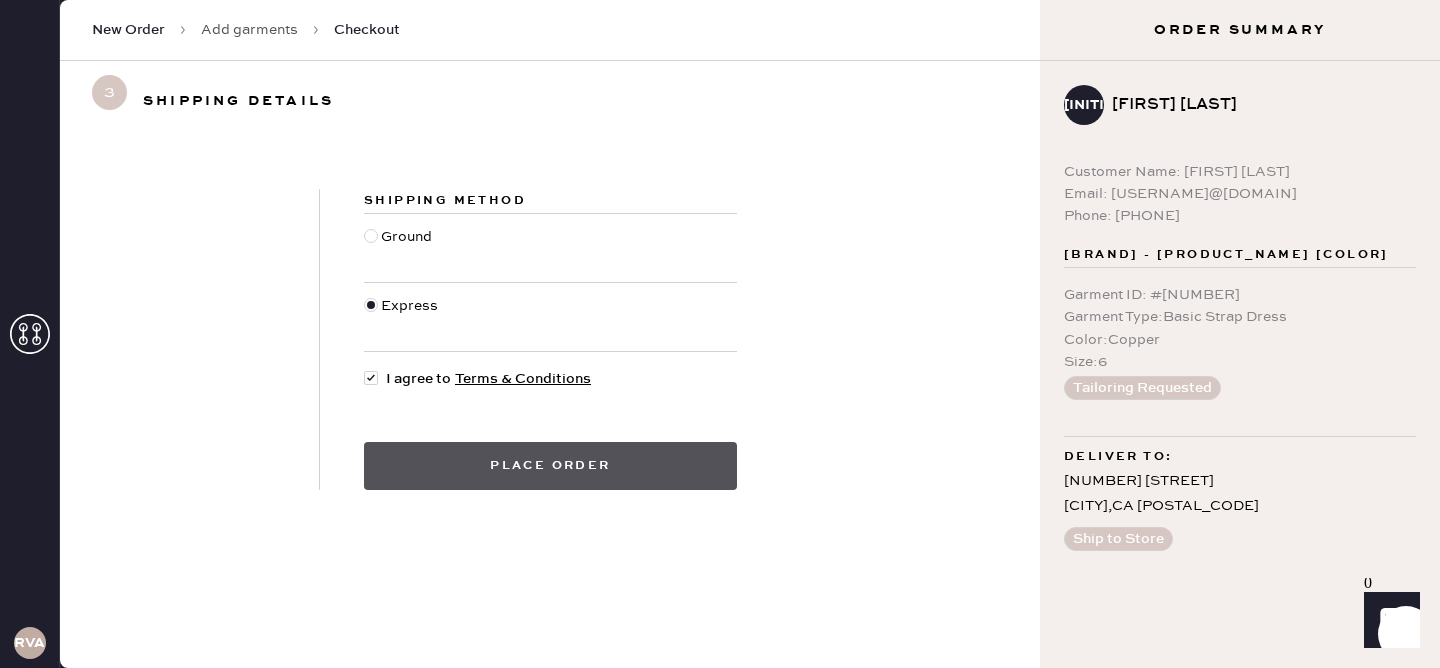 click on "Place order" at bounding box center (550, 466) 